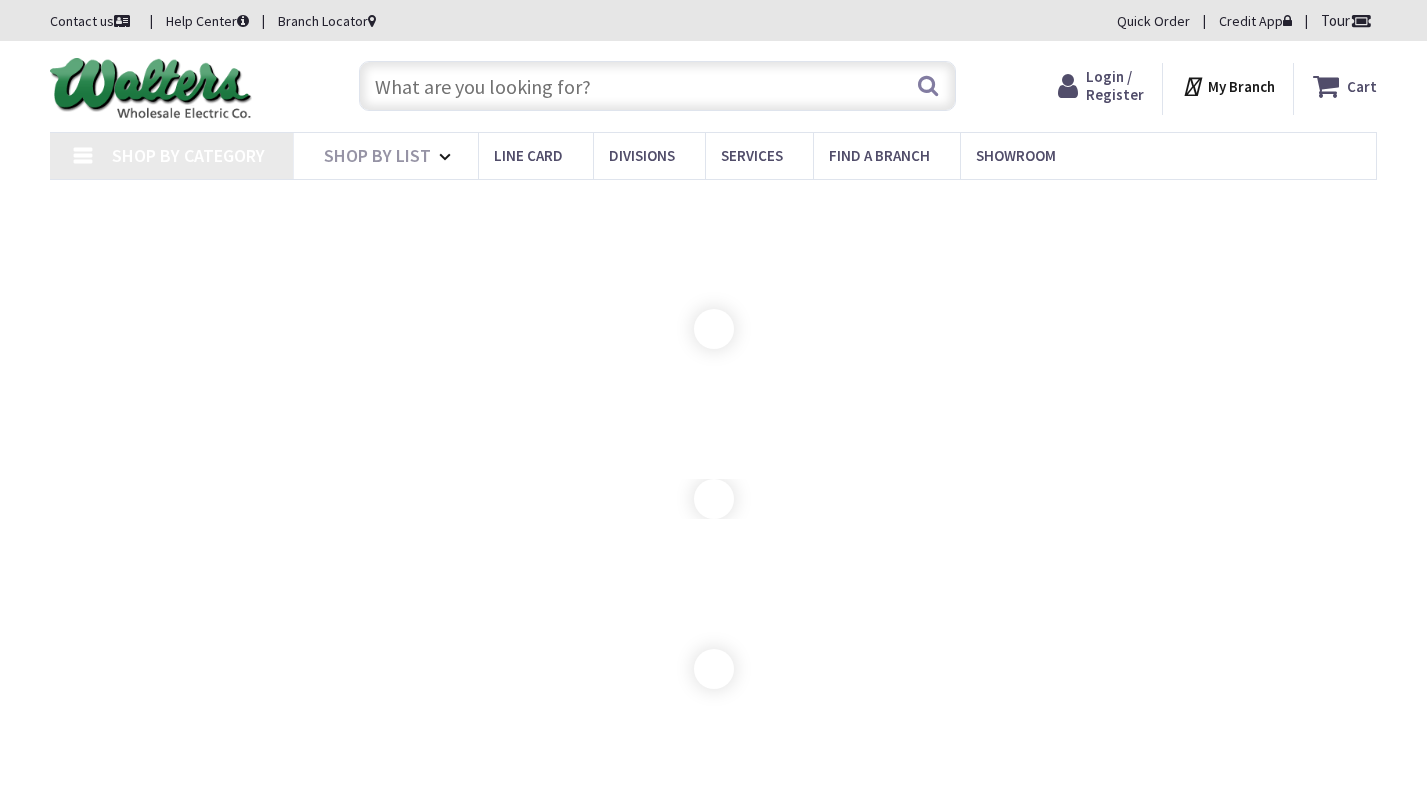 scroll, scrollTop: 0, scrollLeft: 0, axis: both 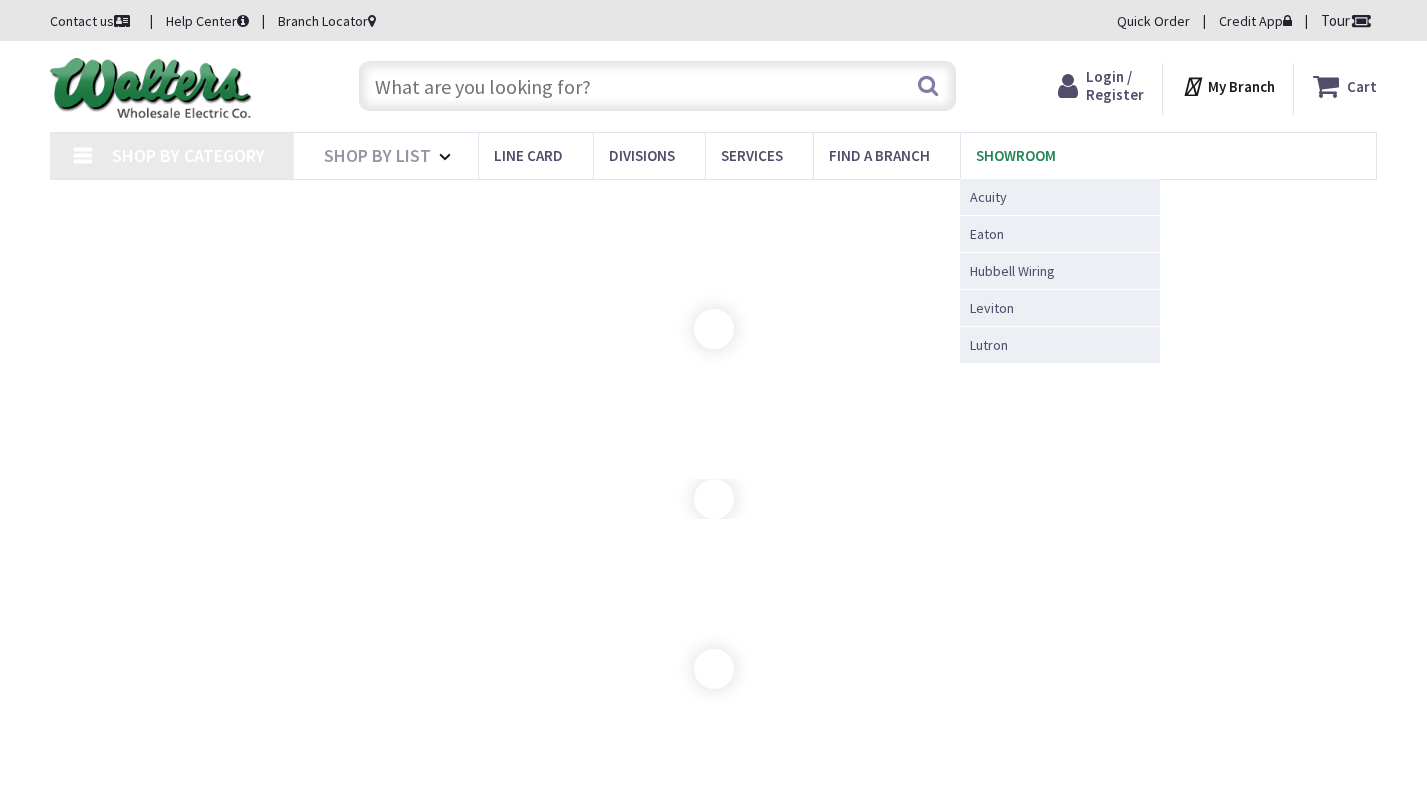 type on "[STREET], [CITY], [STATE] [POSTAL_CODE], USA" 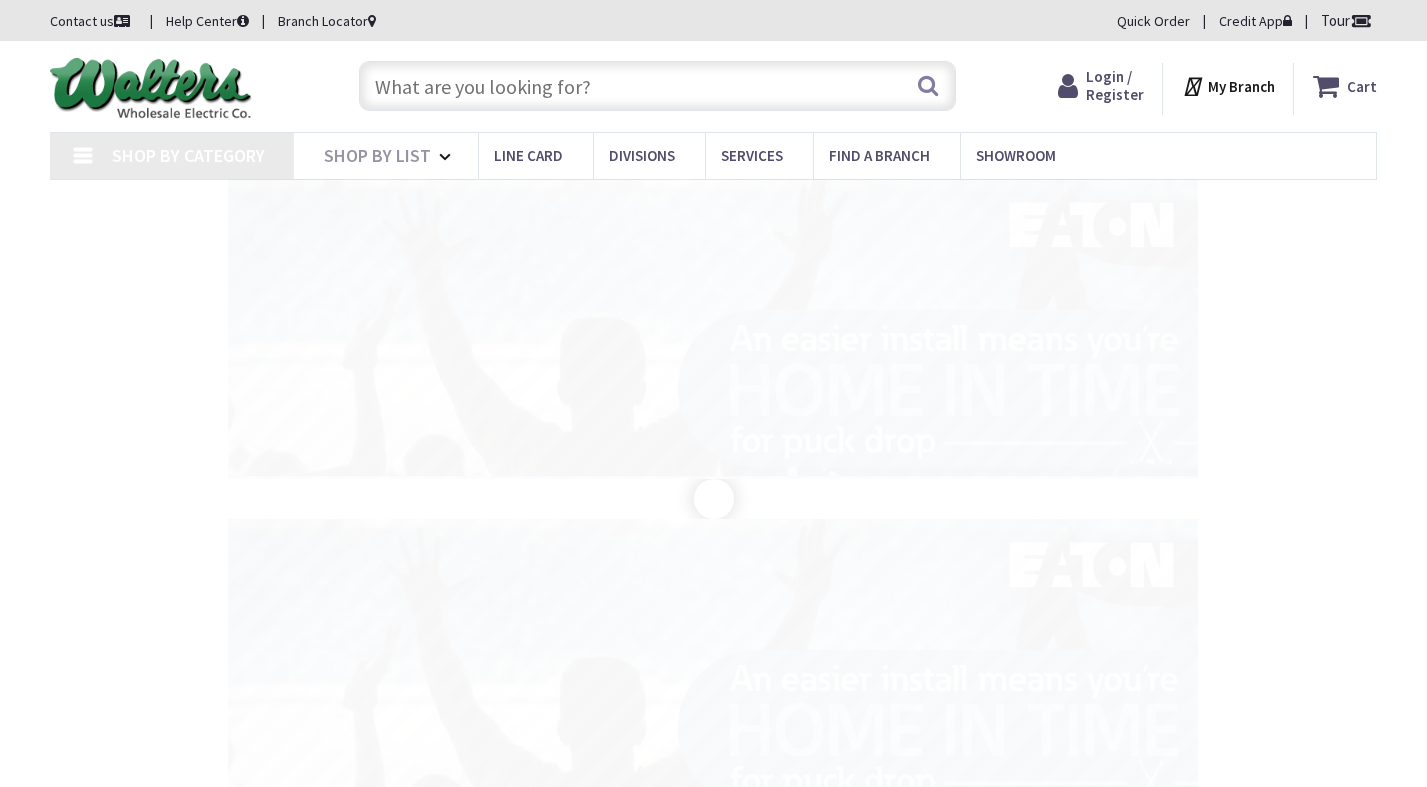 scroll, scrollTop: 0, scrollLeft: 0, axis: both 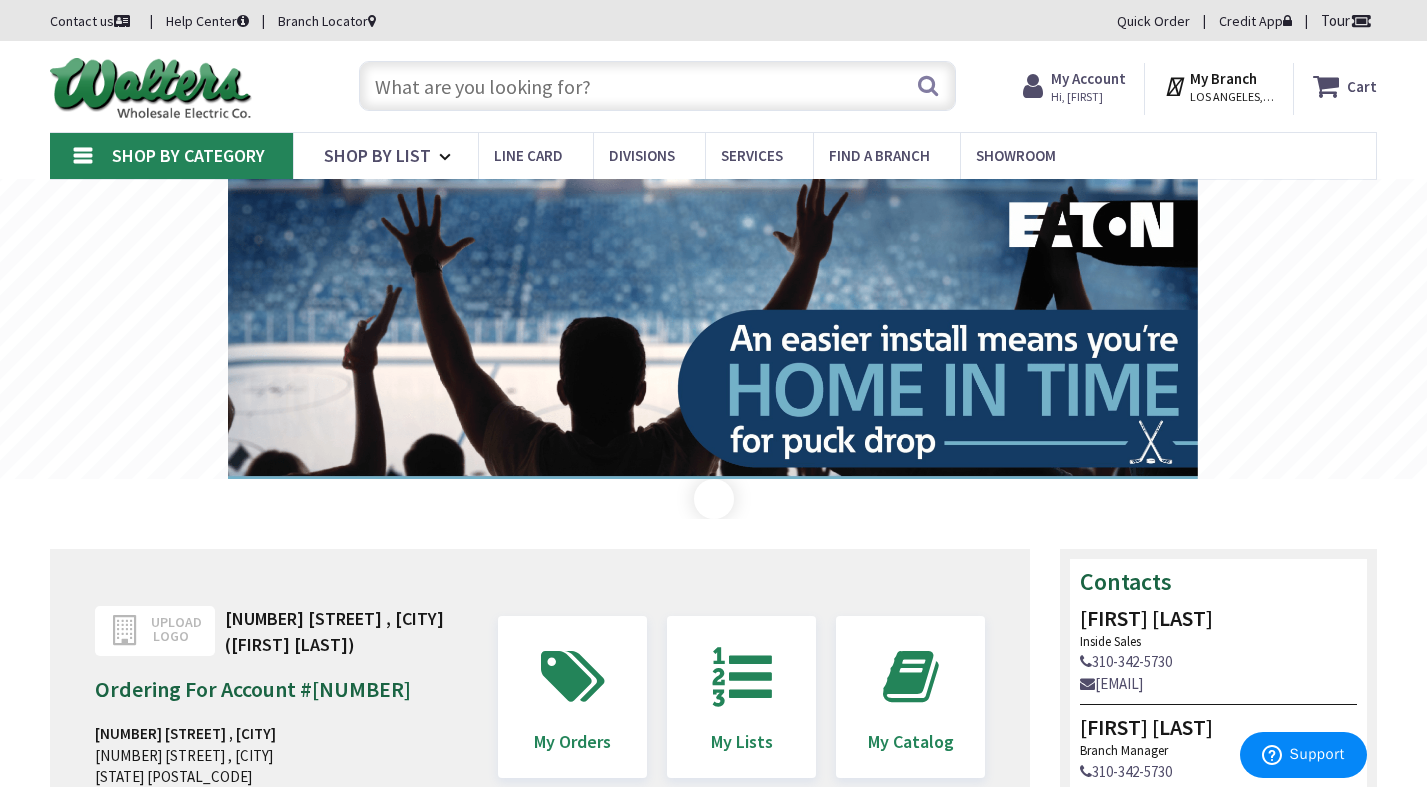 click at bounding box center [658, 86] 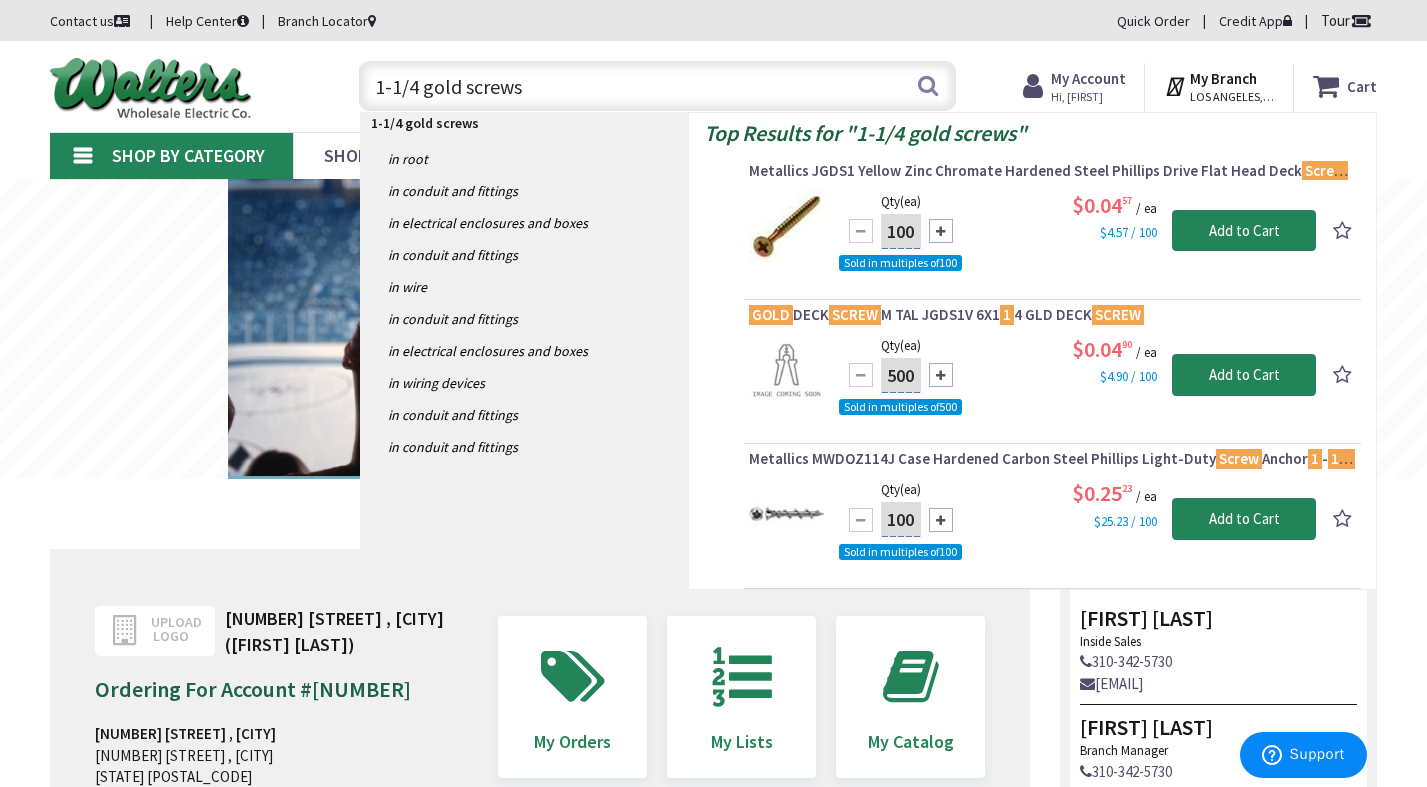 drag, startPoint x: 548, startPoint y: 90, endPoint x: 212, endPoint y: 108, distance: 336.4818 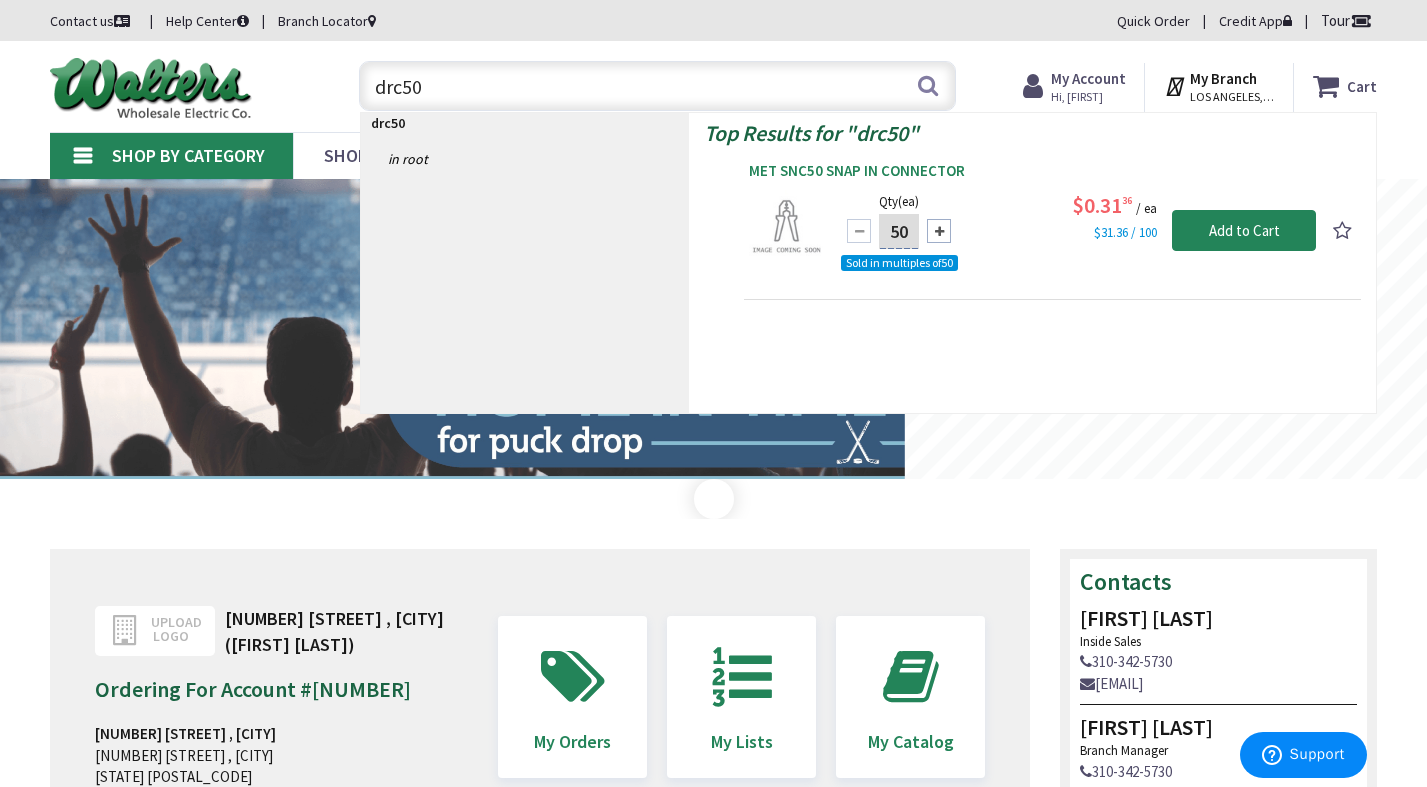 type on "drc50" 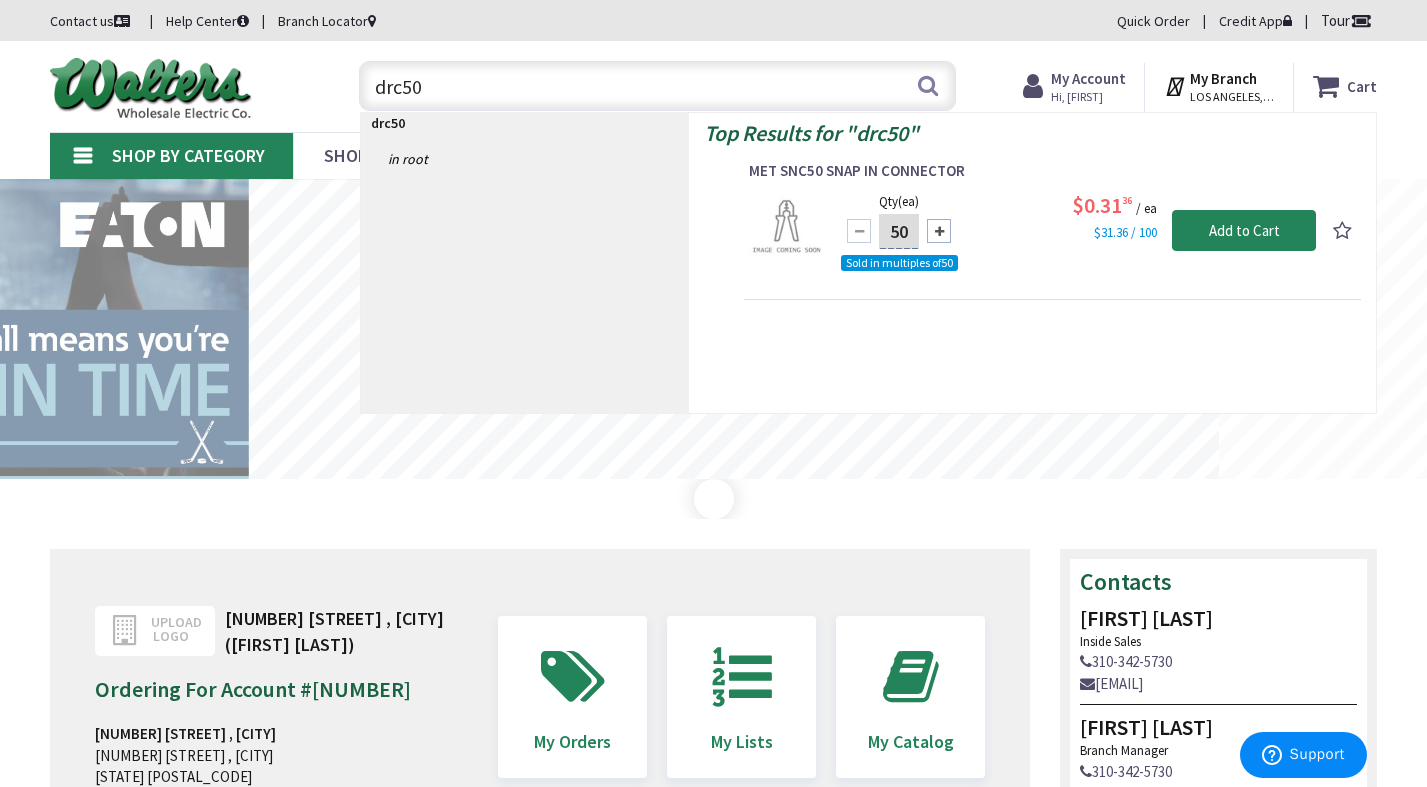 click on "MET SNC50 SNAP IN CONNECTOR" at bounding box center [1052, 171] 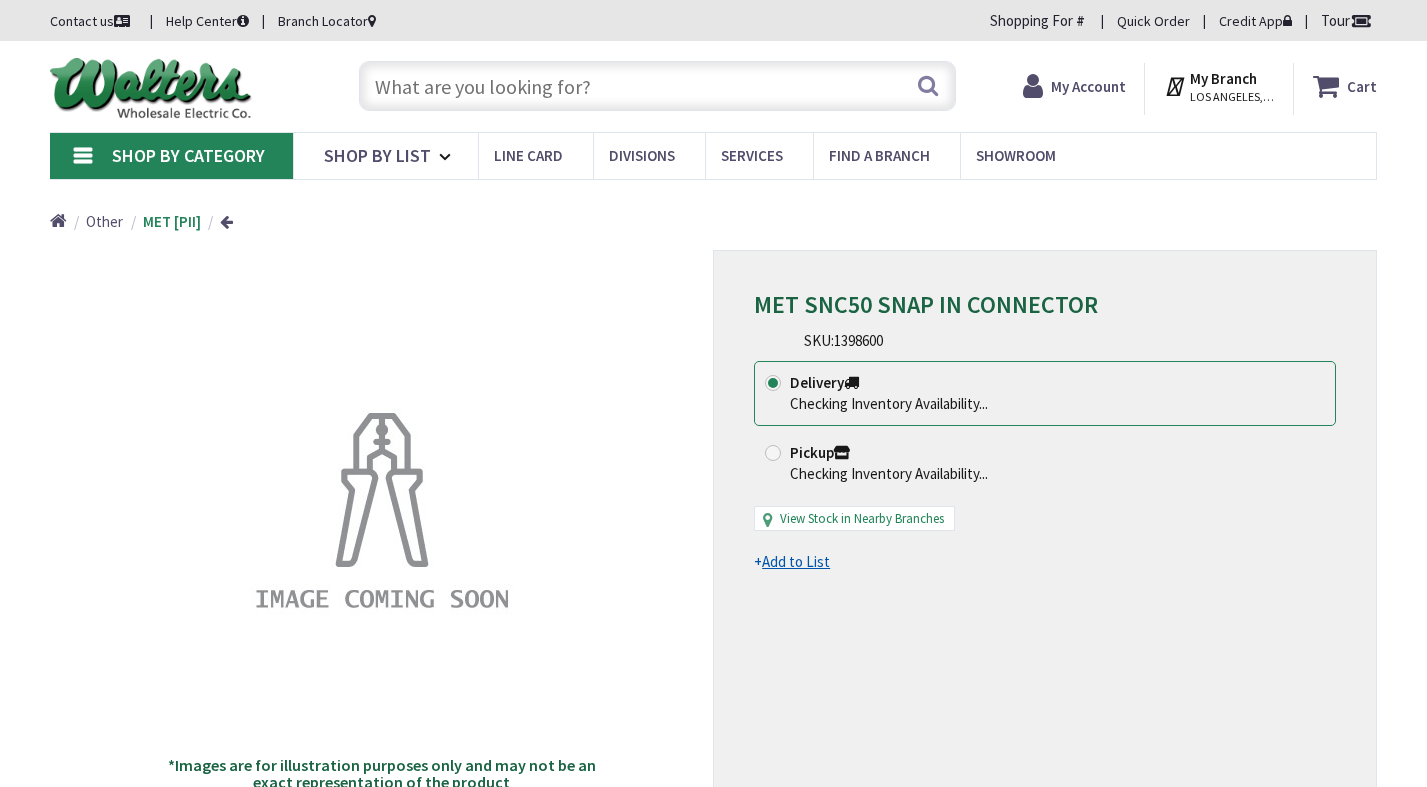 scroll, scrollTop: 0, scrollLeft: 0, axis: both 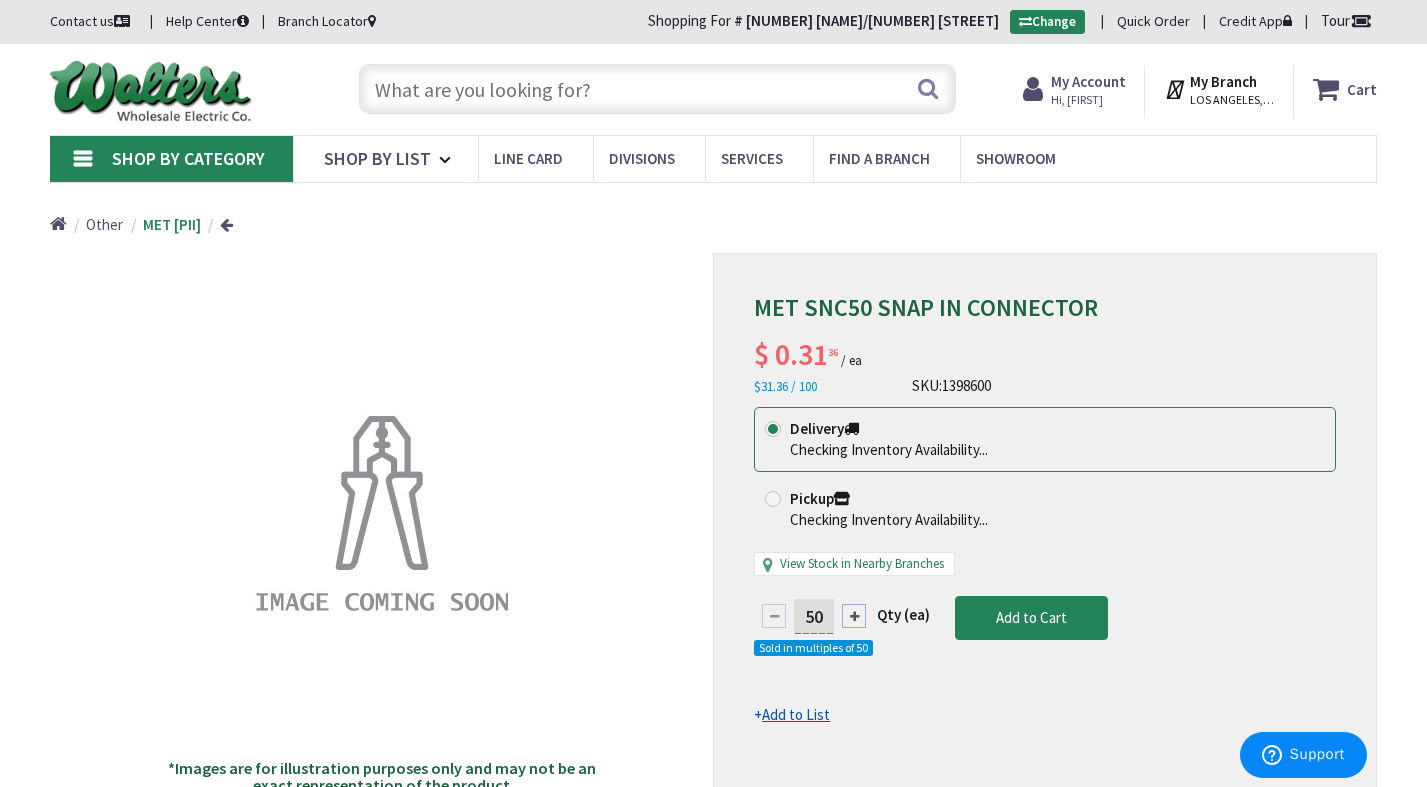 click at bounding box center [658, 89] 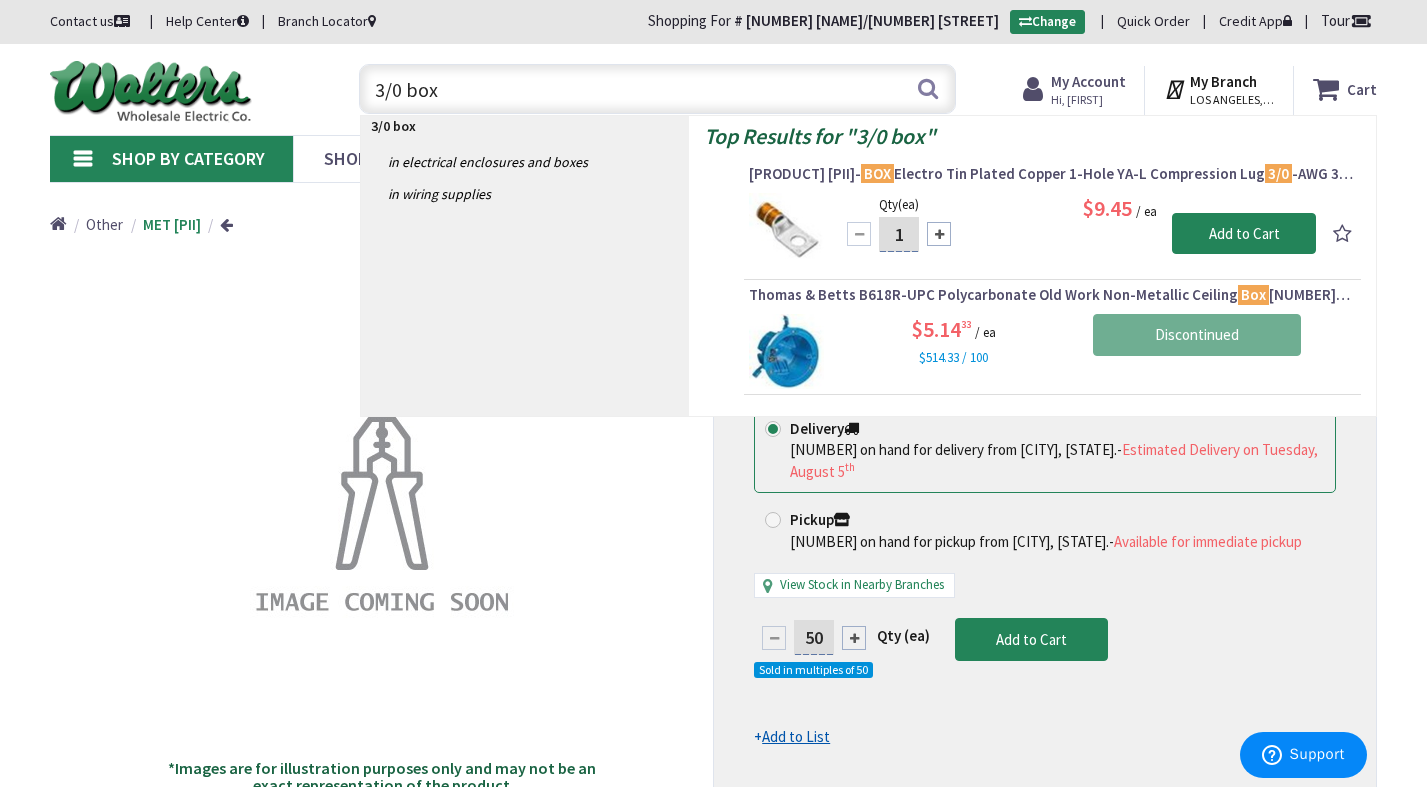 click on "3/0 box" at bounding box center (658, 89) 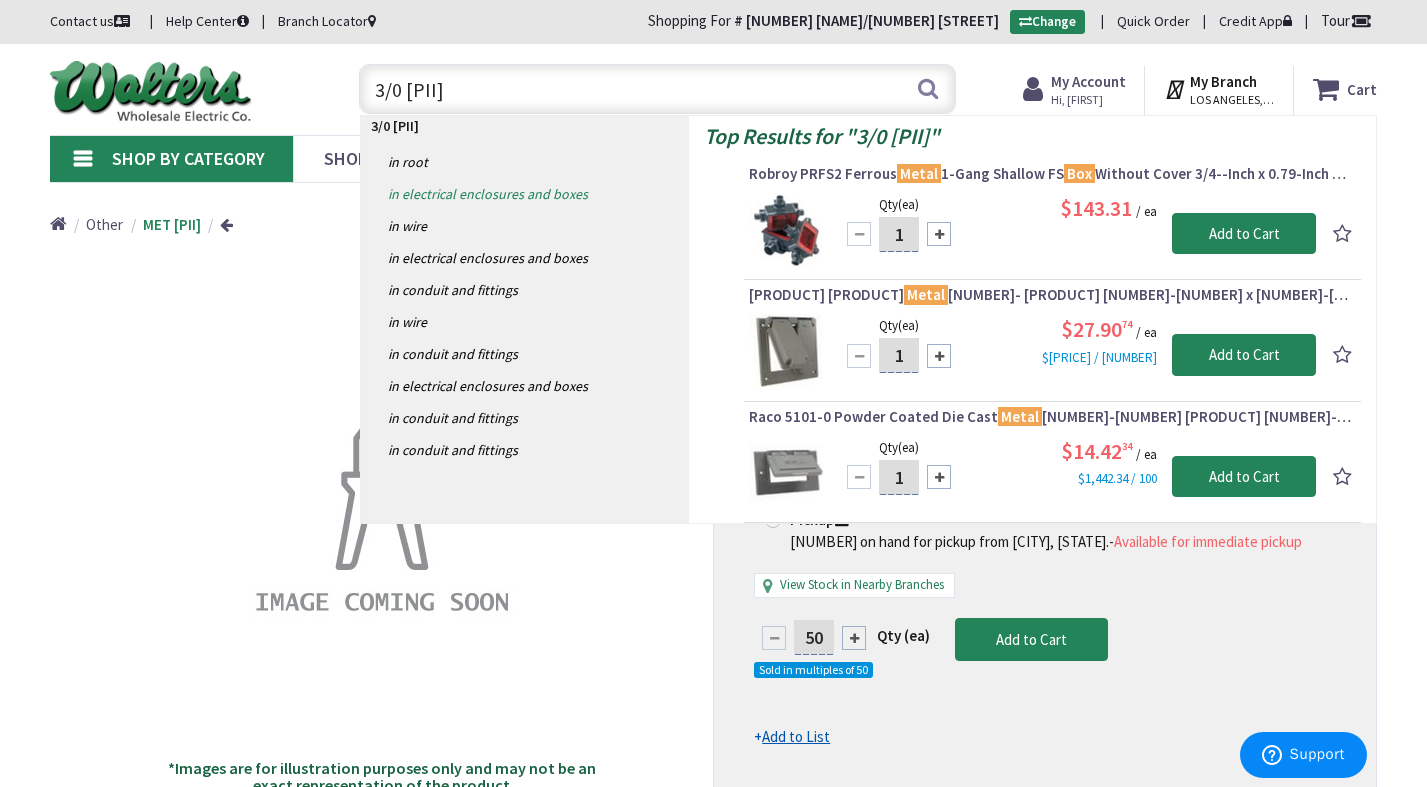 type on "3/0 metal box" 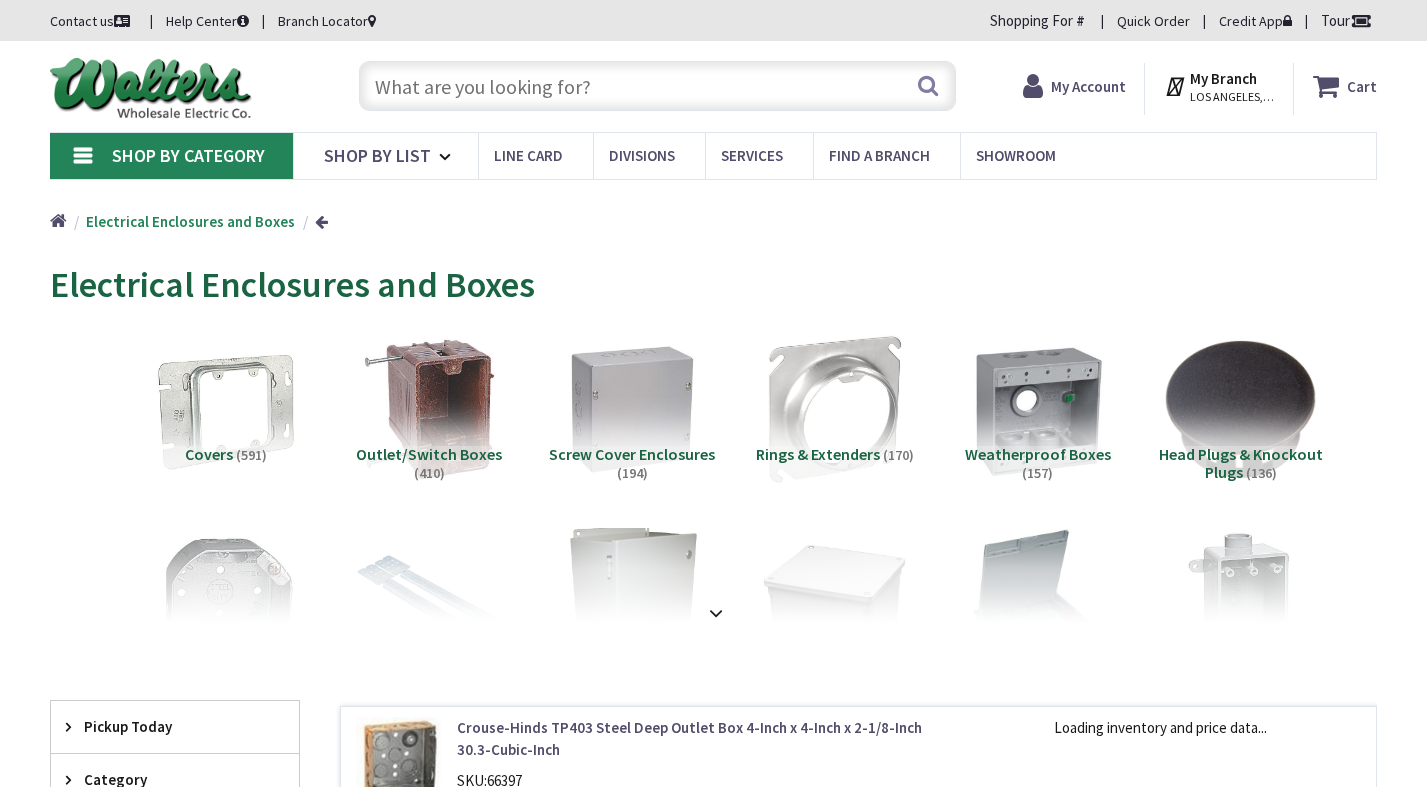 scroll, scrollTop: 0, scrollLeft: 0, axis: both 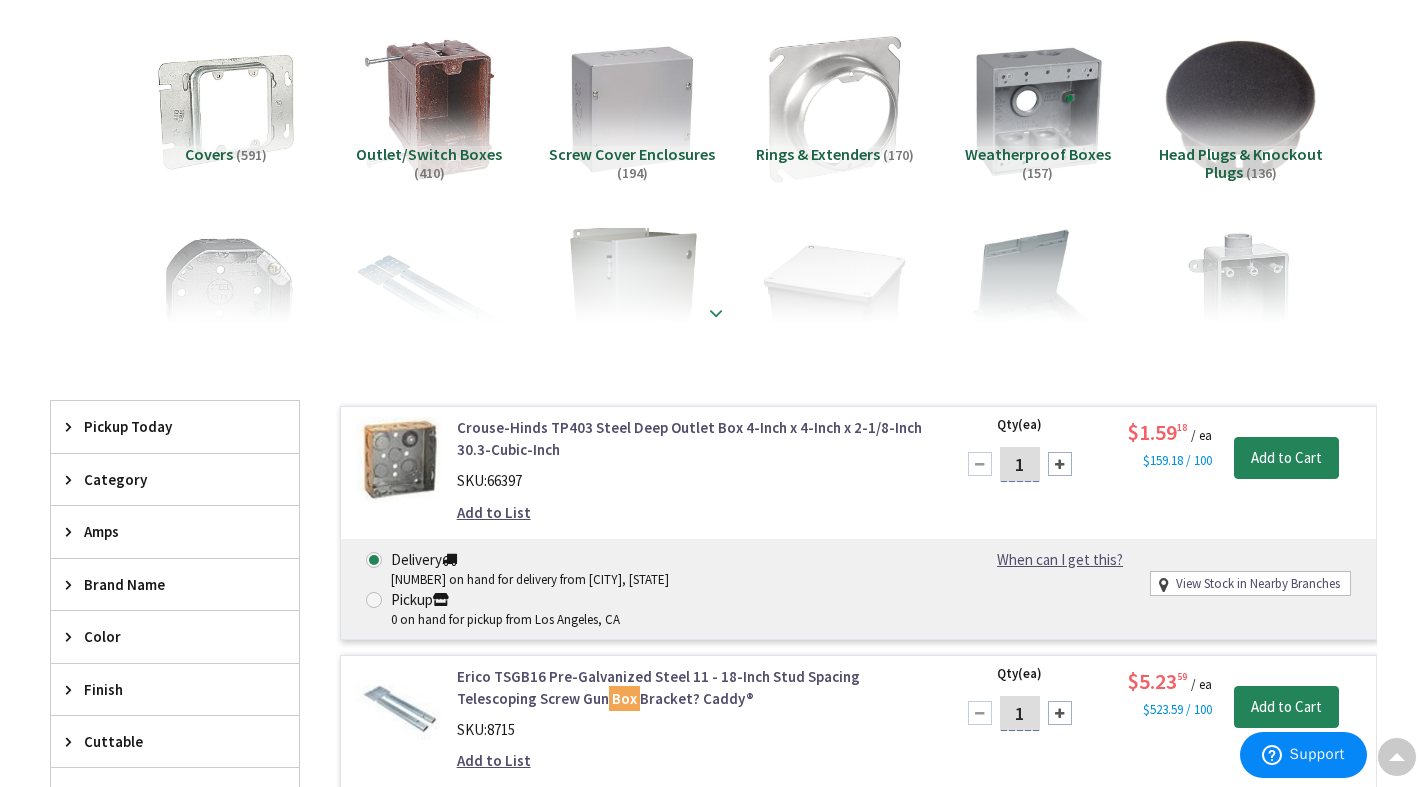 click at bounding box center [716, 313] 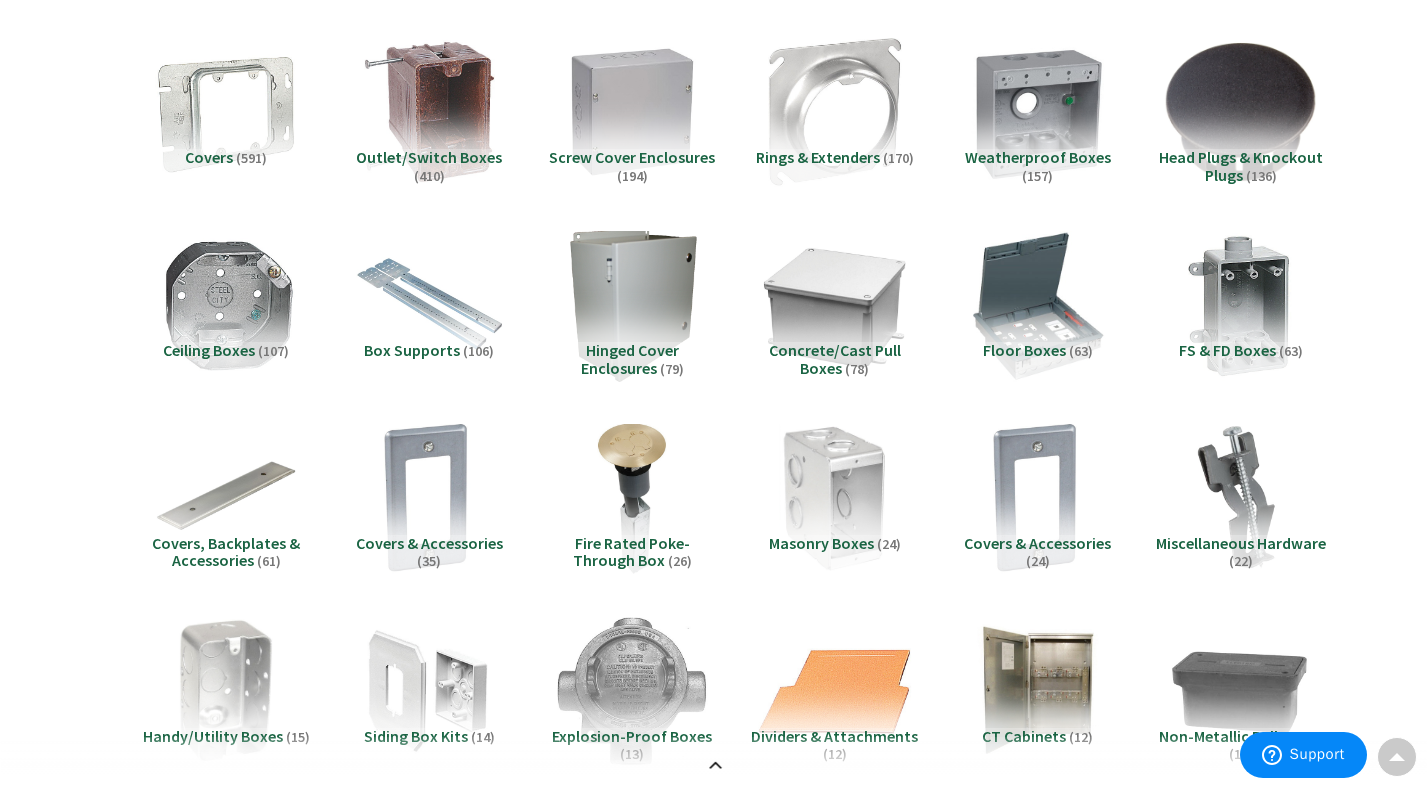 scroll, scrollTop: 303, scrollLeft: 0, axis: vertical 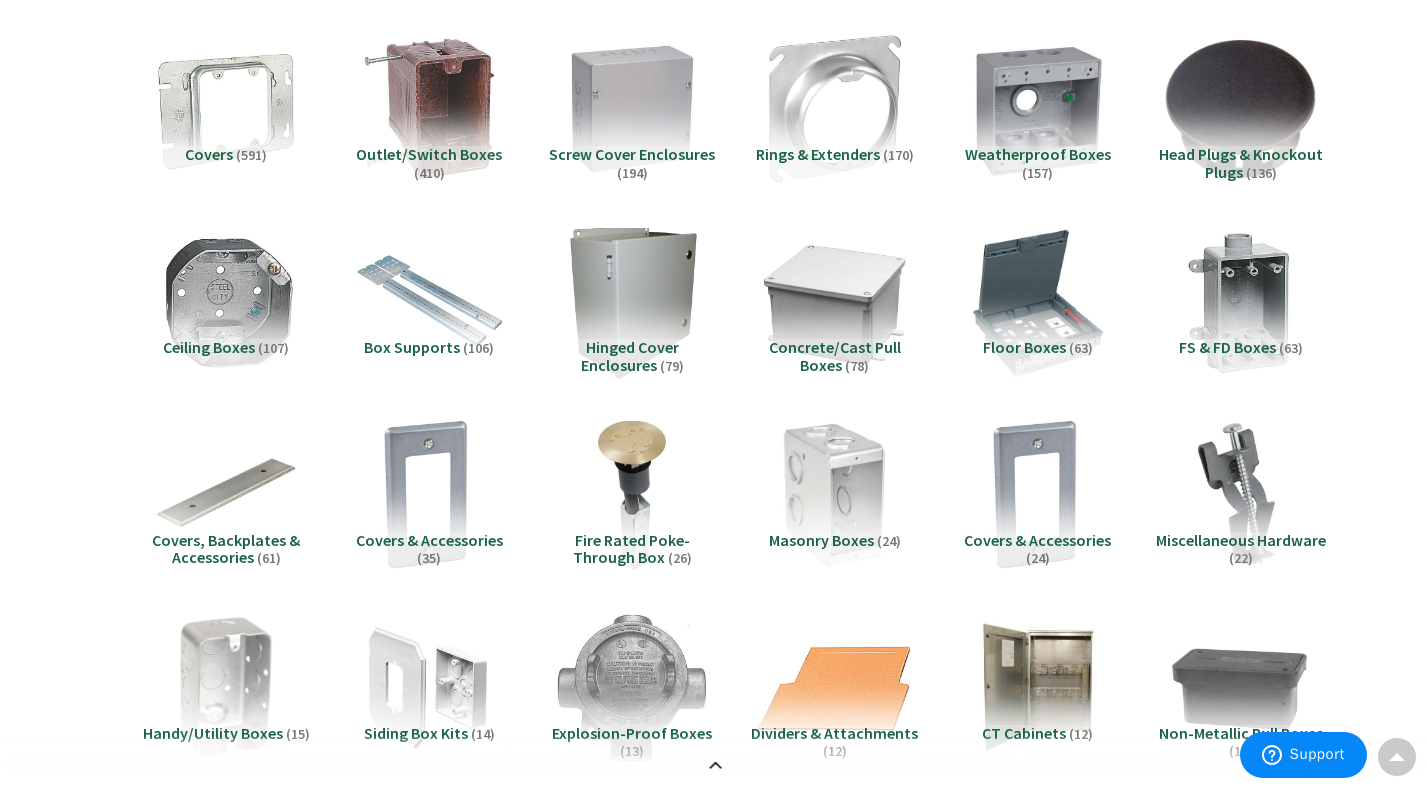 click on "Ceiling Boxes" at bounding box center (209, 347) 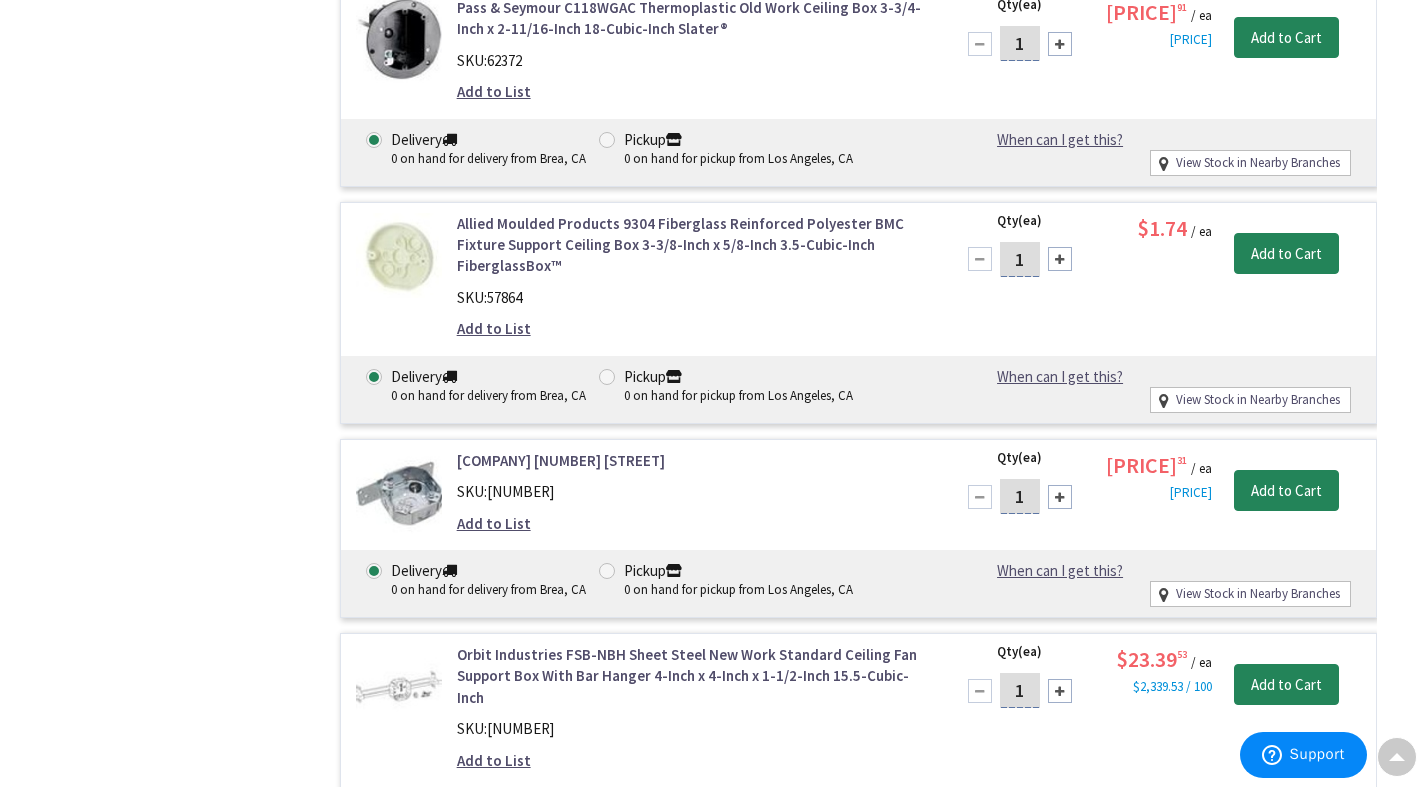 scroll, scrollTop: 7234, scrollLeft: 0, axis: vertical 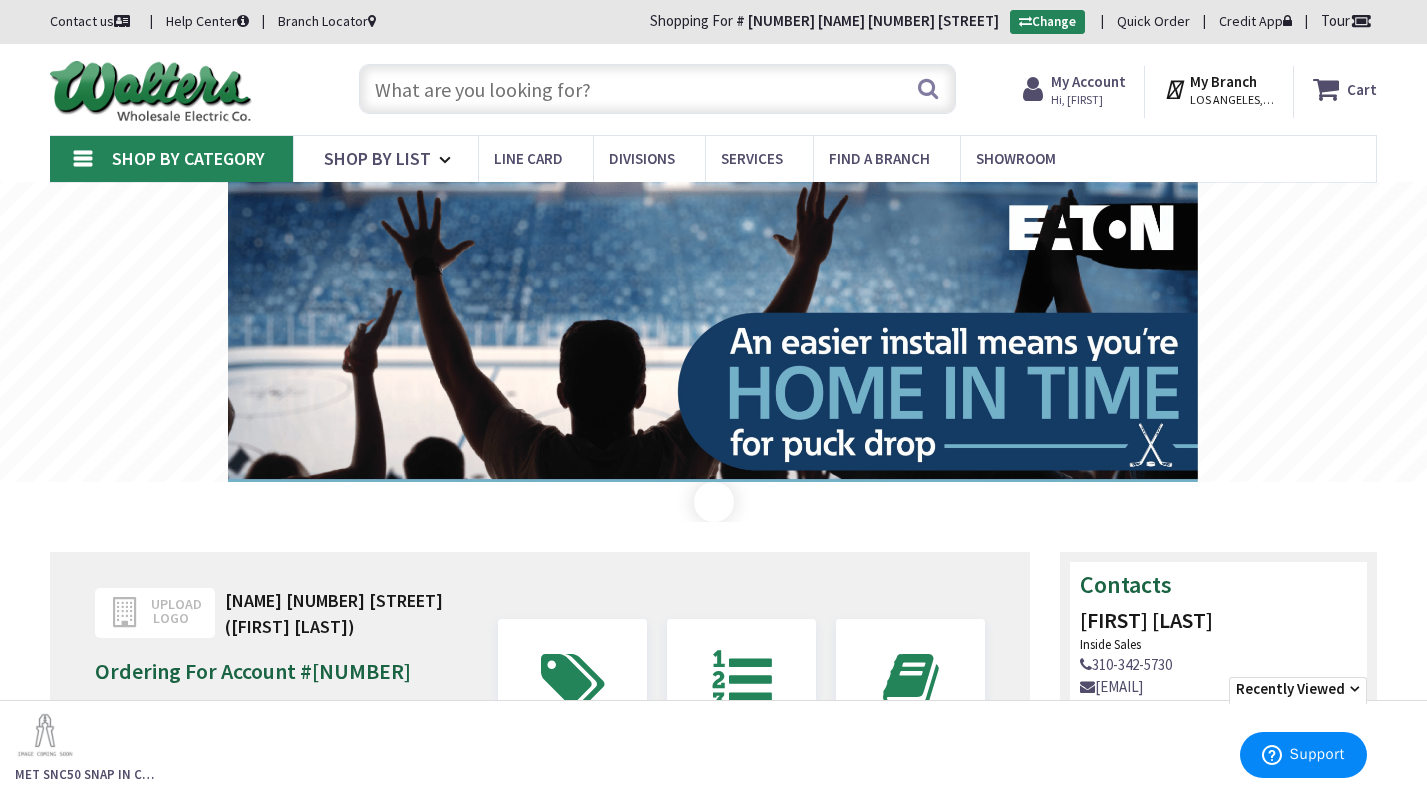 click at bounding box center [658, 89] 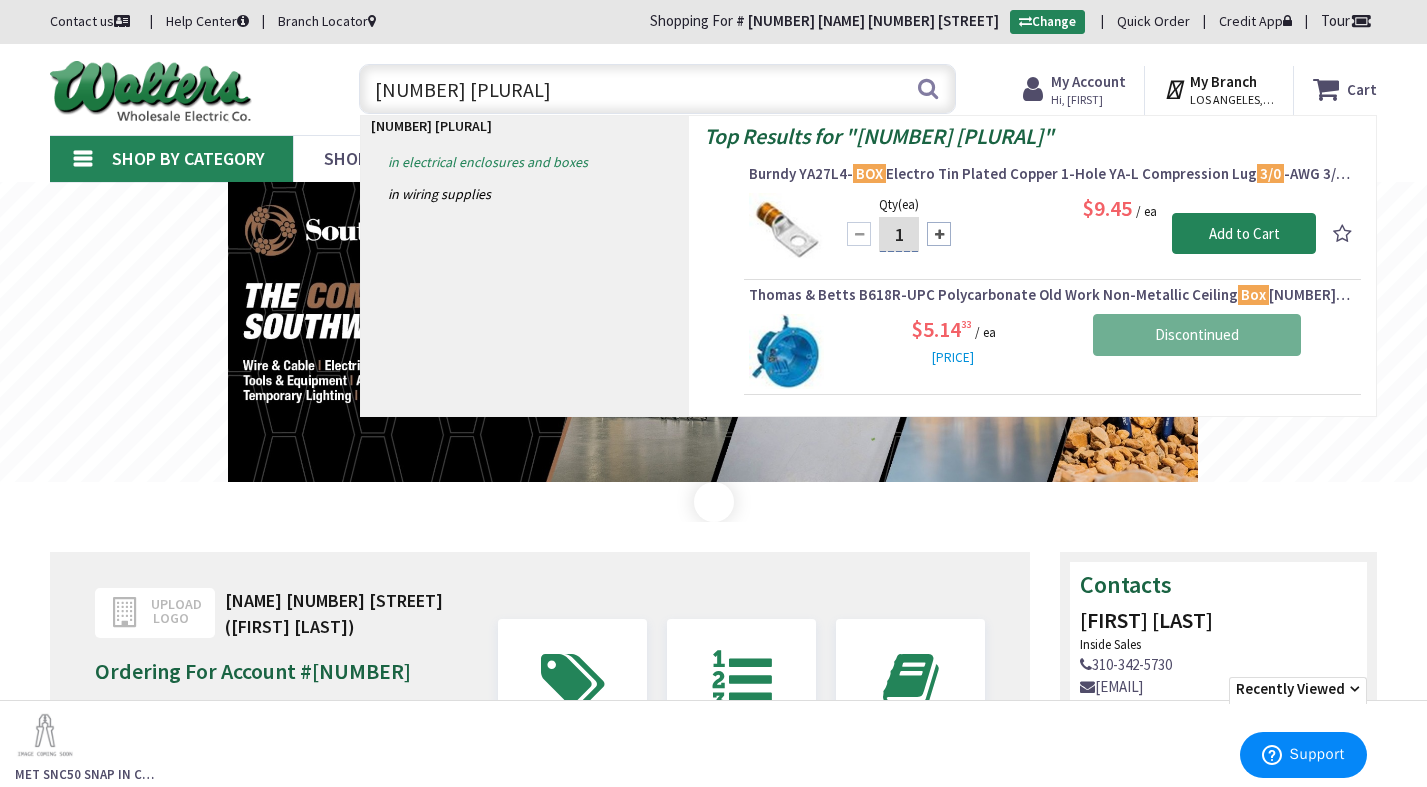 type on "3/0 boxes" 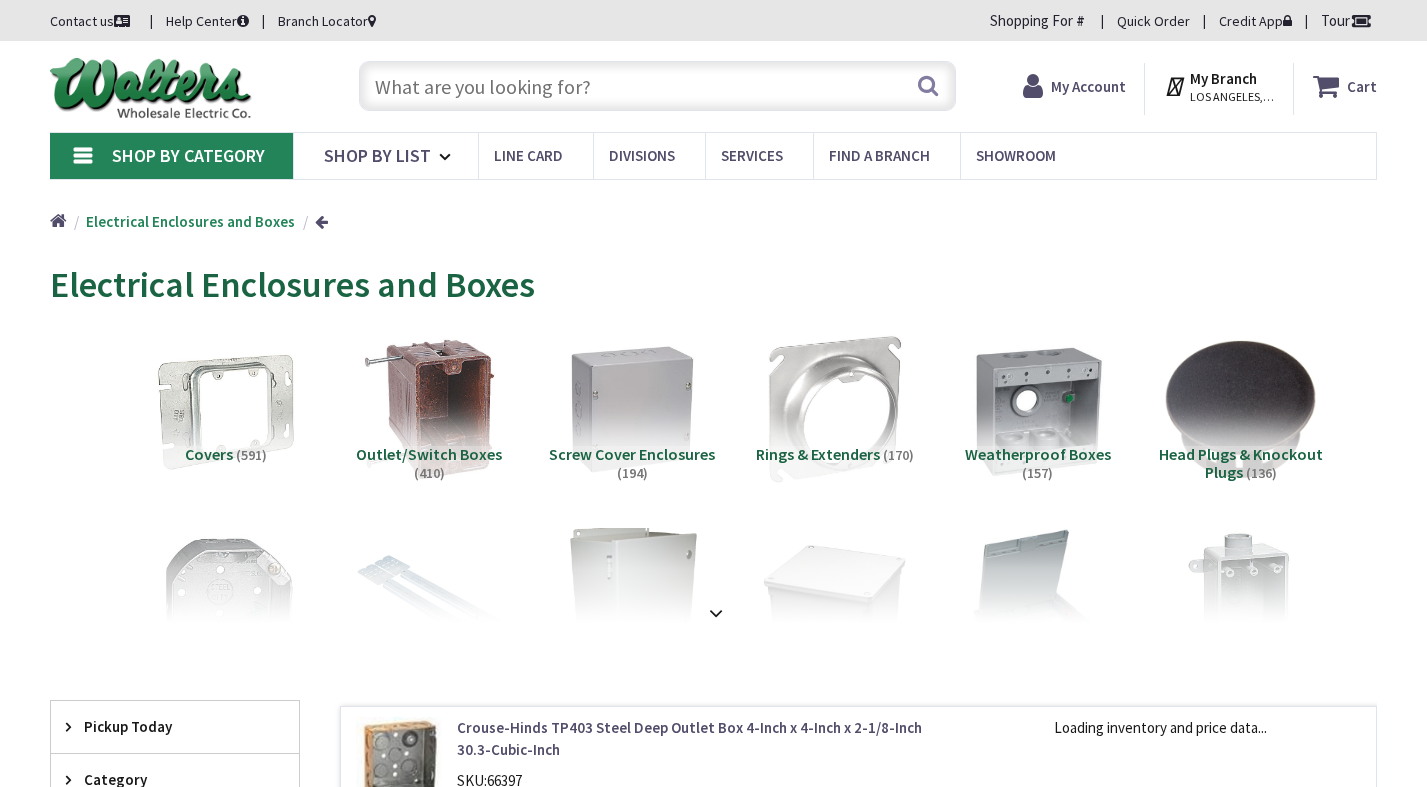 scroll, scrollTop: 0, scrollLeft: 0, axis: both 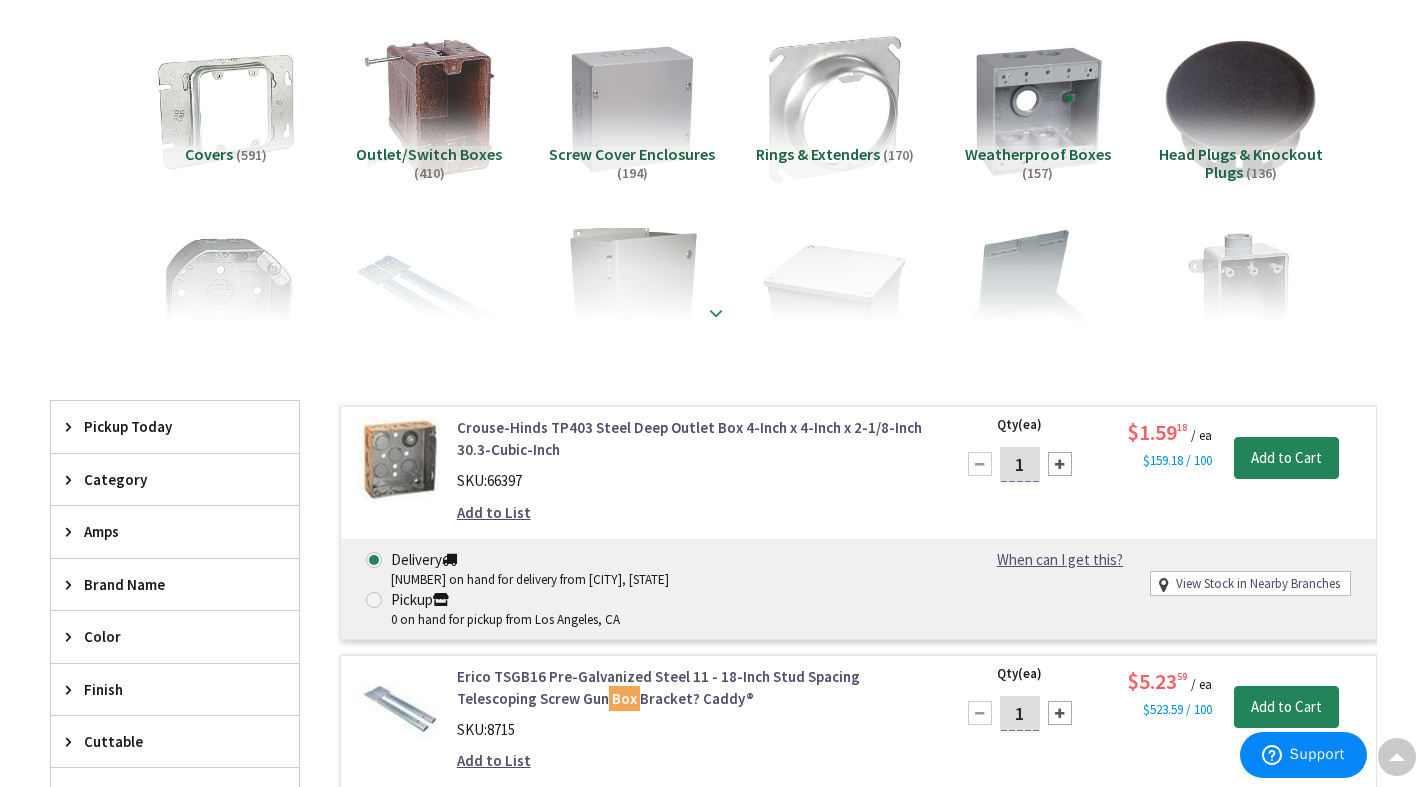 click at bounding box center [716, 313] 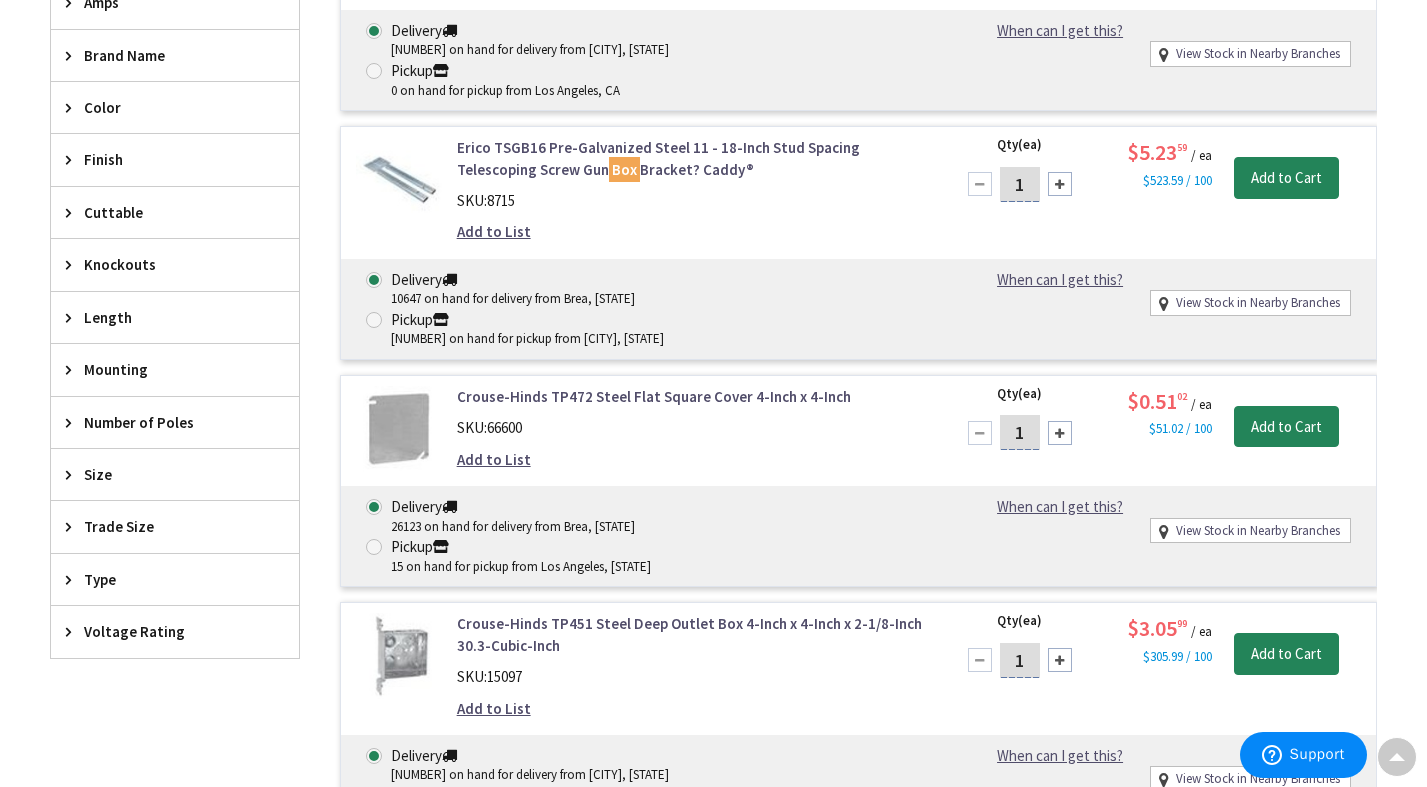scroll, scrollTop: 1703, scrollLeft: 0, axis: vertical 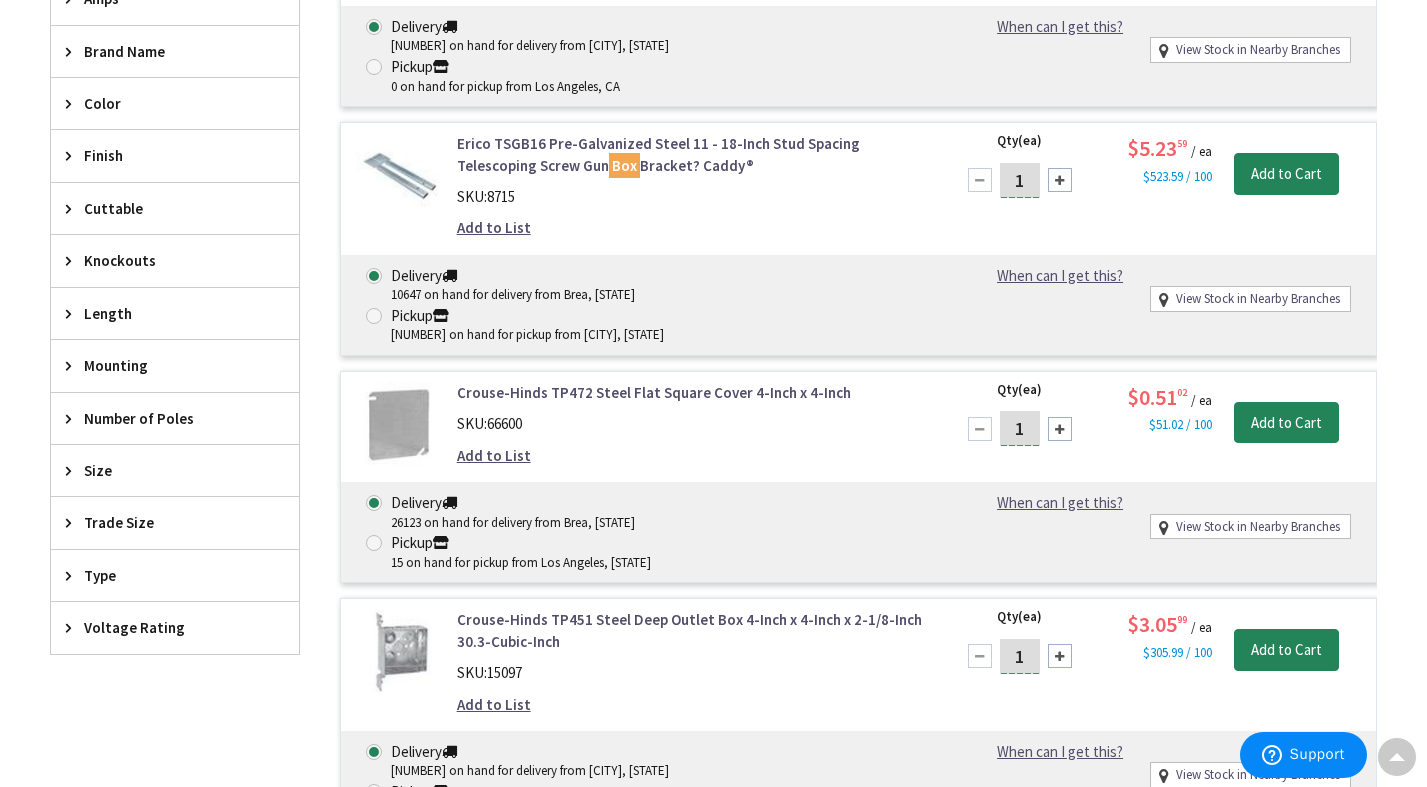 click on "Size" at bounding box center (175, 470) 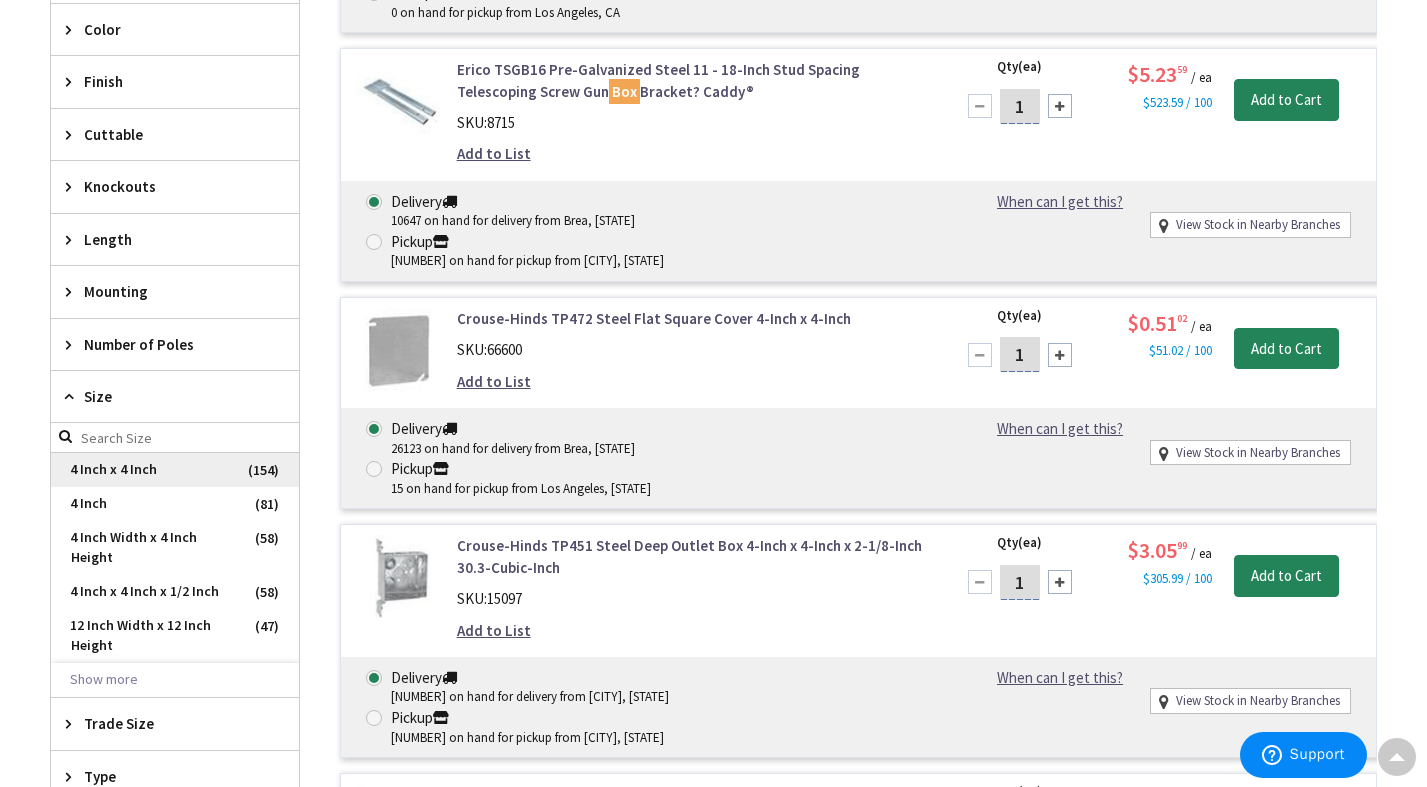 scroll, scrollTop: 2003, scrollLeft: 0, axis: vertical 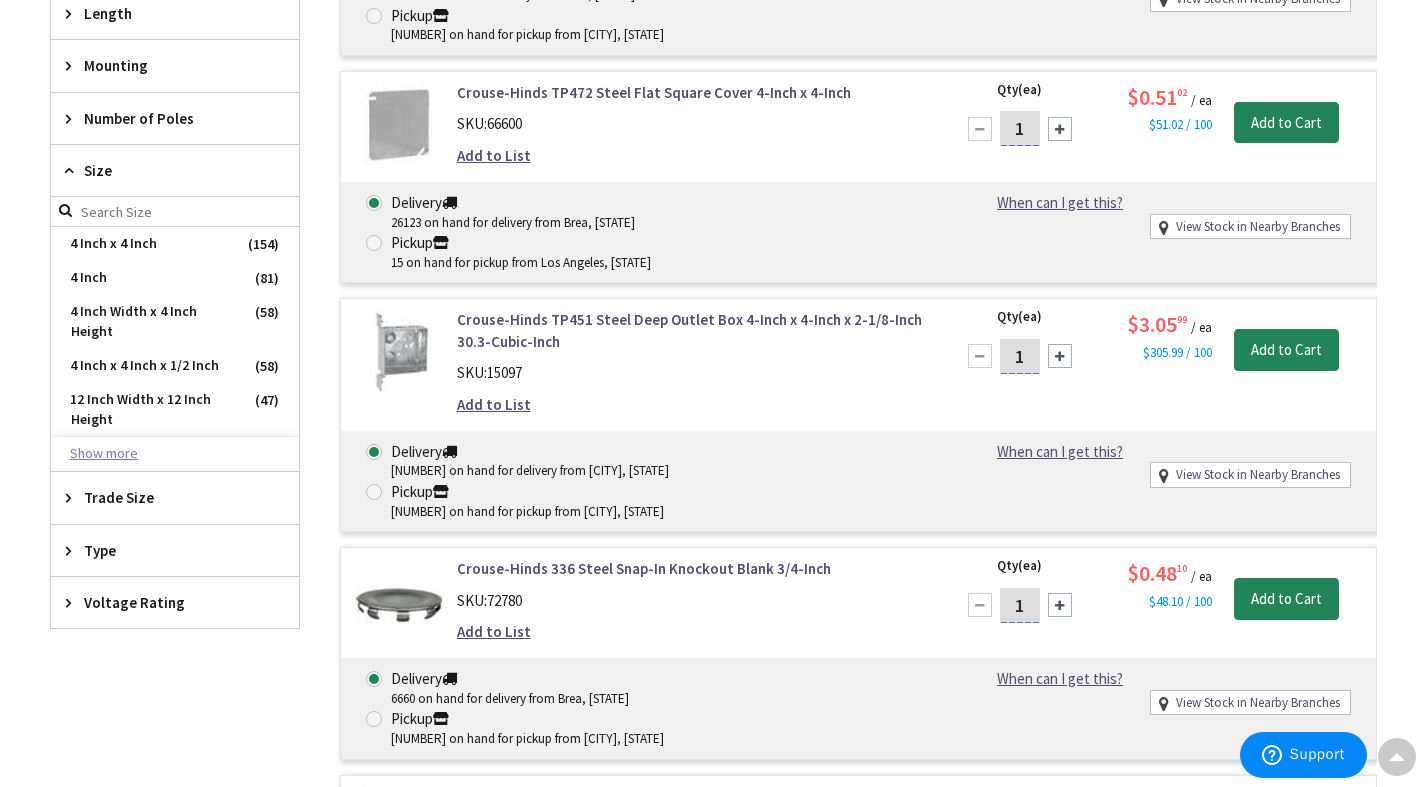 click on "Show more" at bounding box center [175, 454] 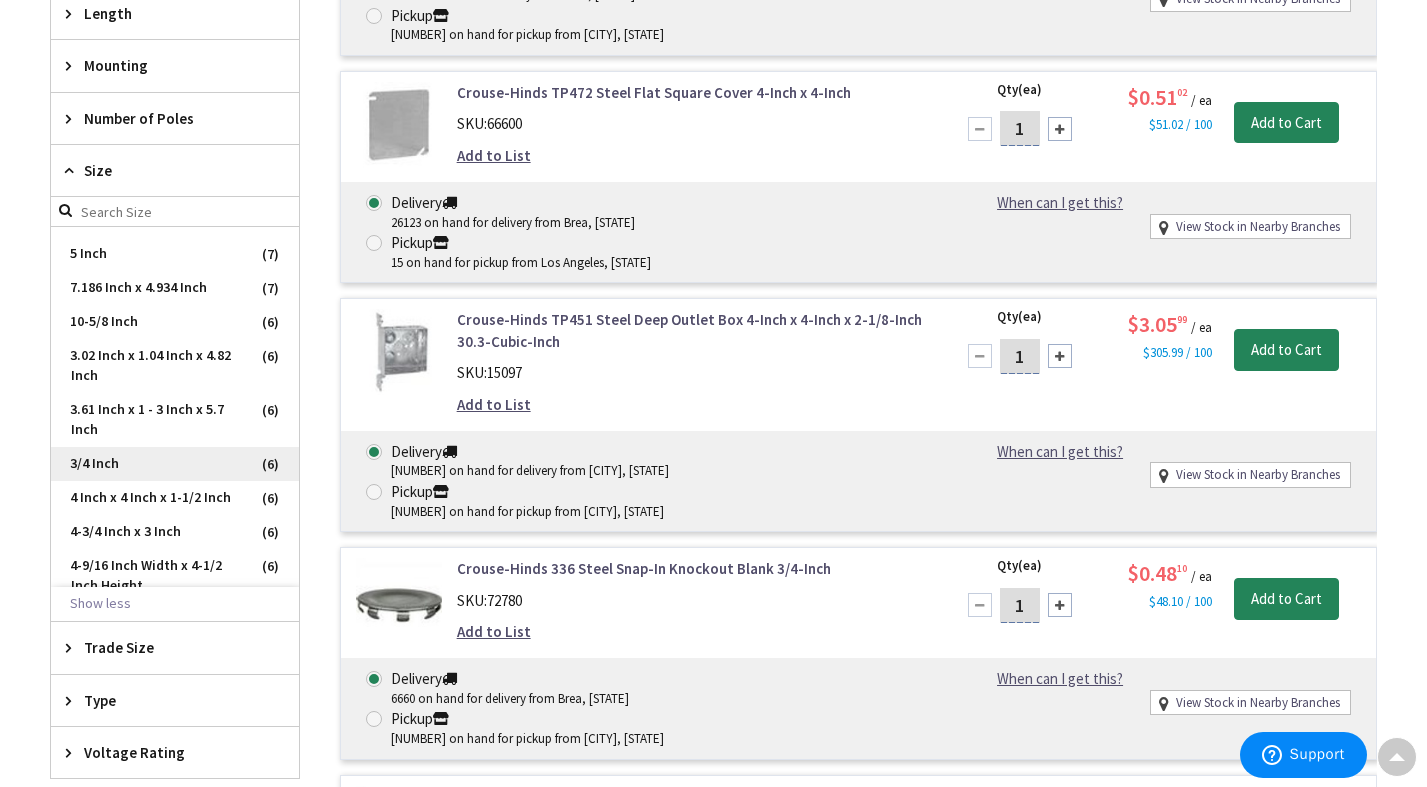 scroll, scrollTop: 1700, scrollLeft: 0, axis: vertical 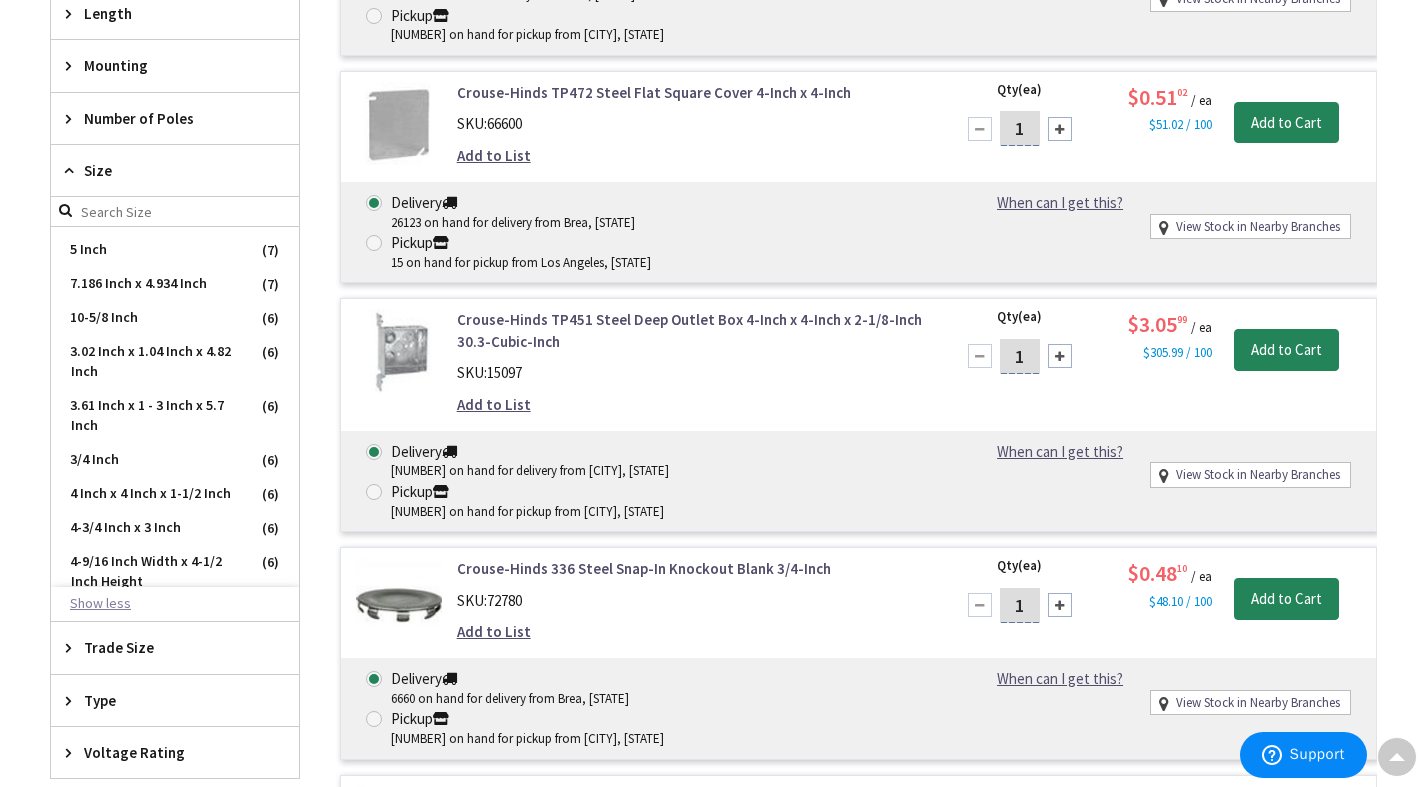 click on "Show less" at bounding box center [175, 604] 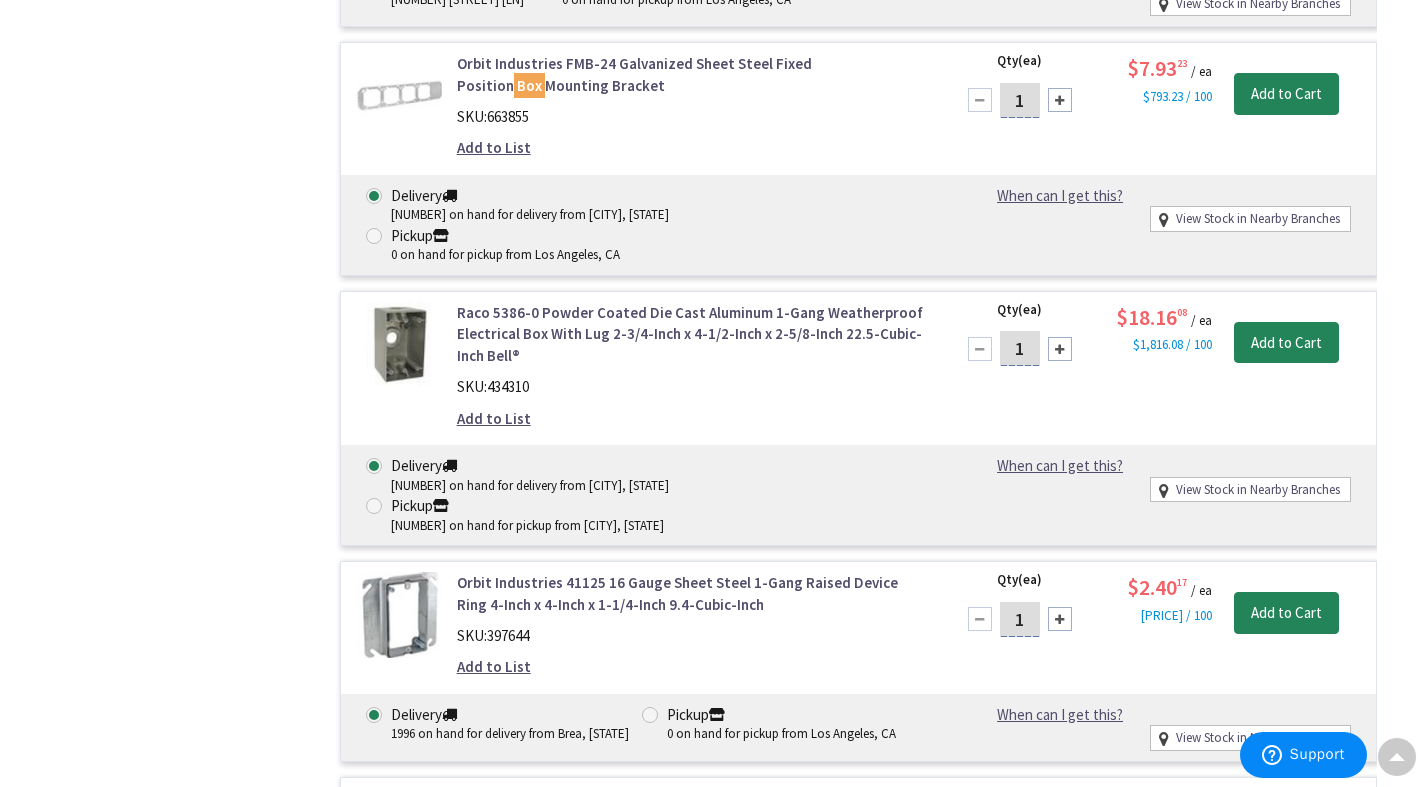 scroll, scrollTop: 34603, scrollLeft: 0, axis: vertical 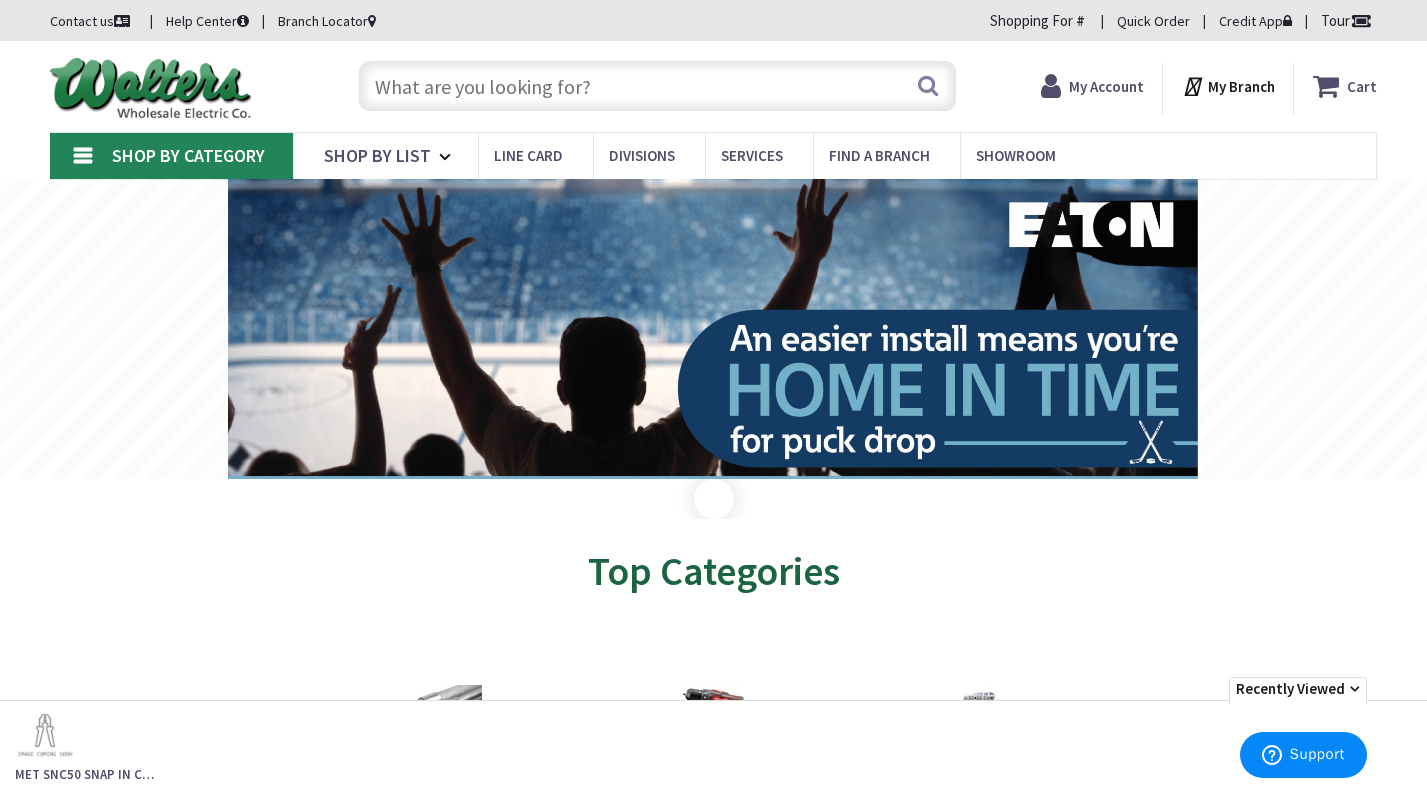 click at bounding box center [658, 86] 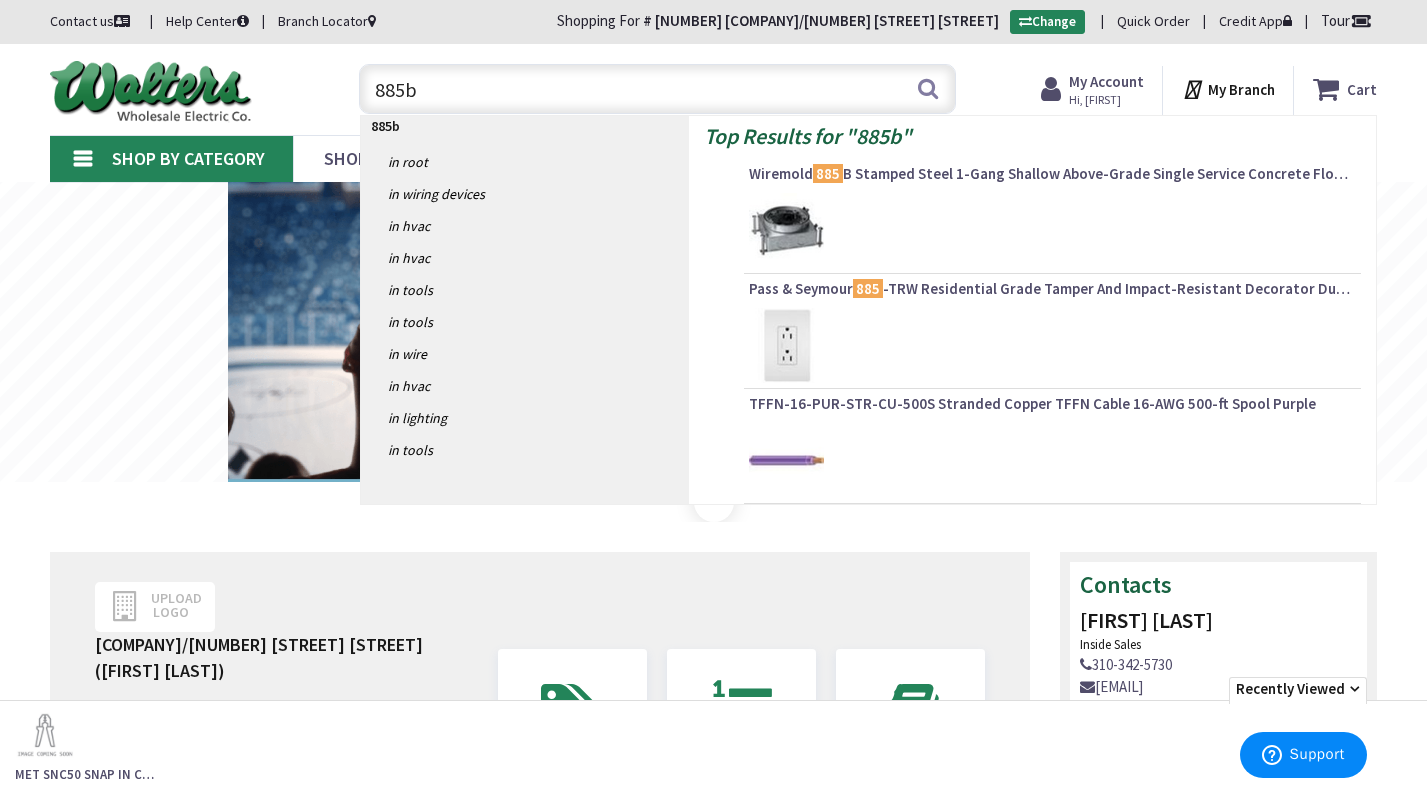 scroll, scrollTop: 0, scrollLeft: 0, axis: both 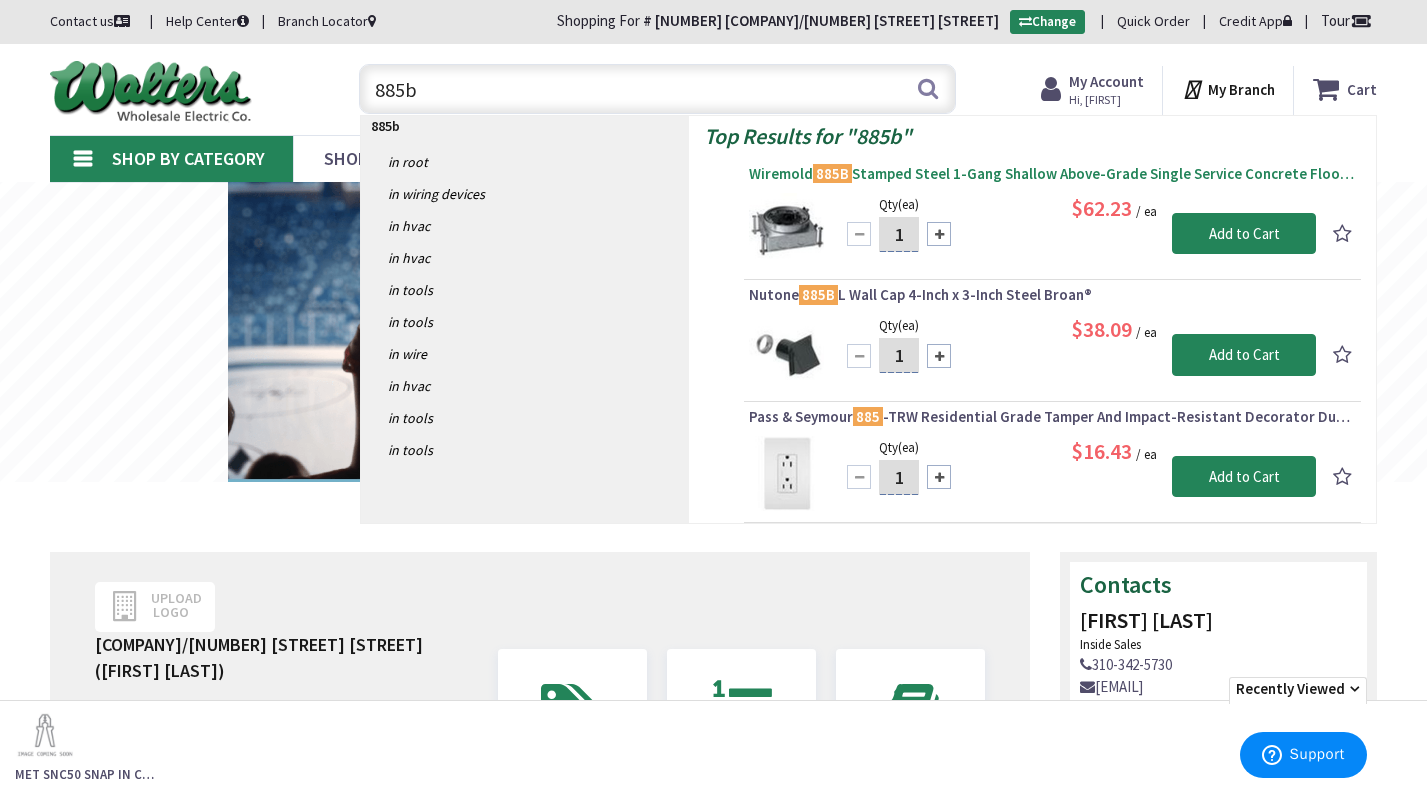 type on "885b" 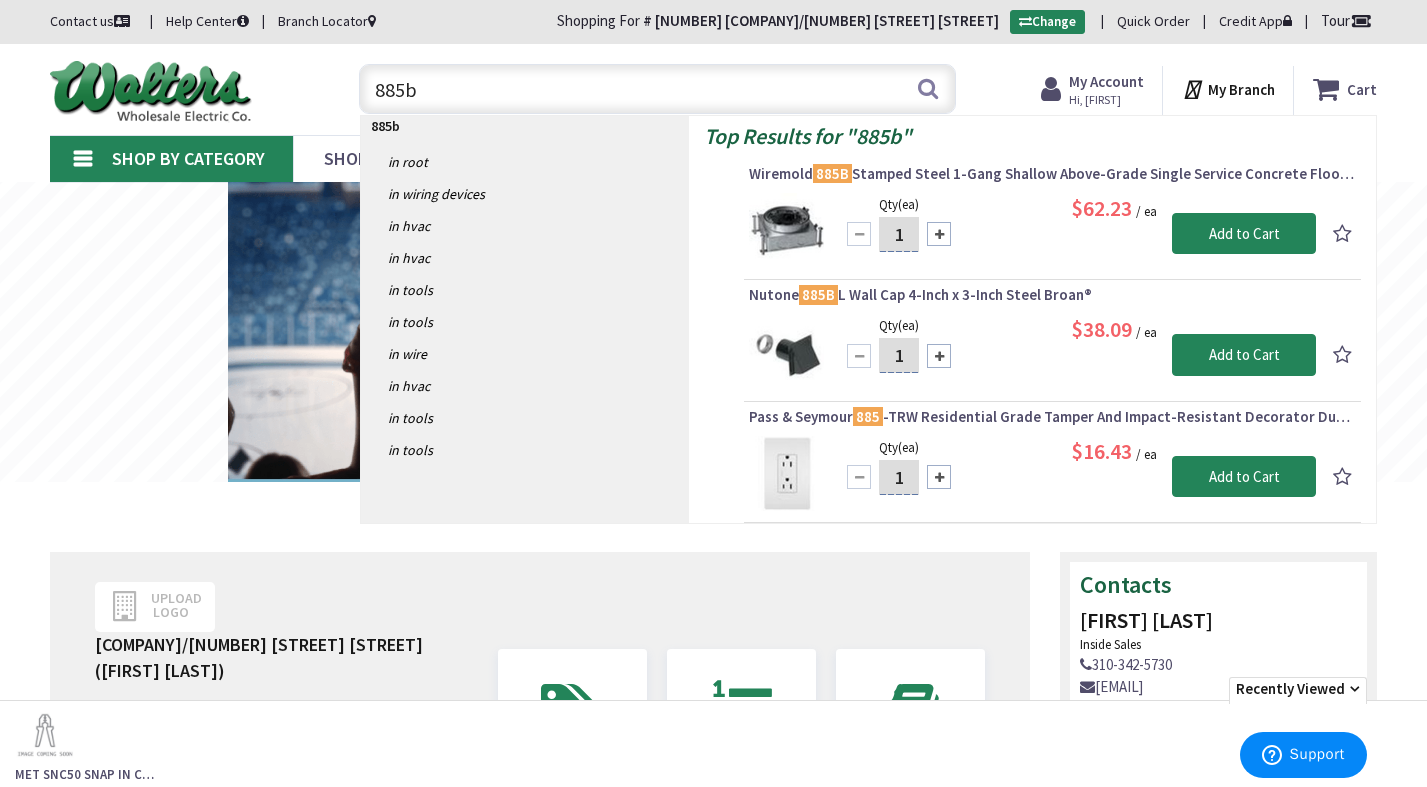 click on "Wiremold  885B  Stamped Steel 1-Gang Shallow Above-Grade Single Service Concrete Floor Box 4-13/16-Inch x 4-13/16-Inch x 2-7/16-Inch 29.5-Cubic-Inch 880 Series™" at bounding box center [1052, 174] 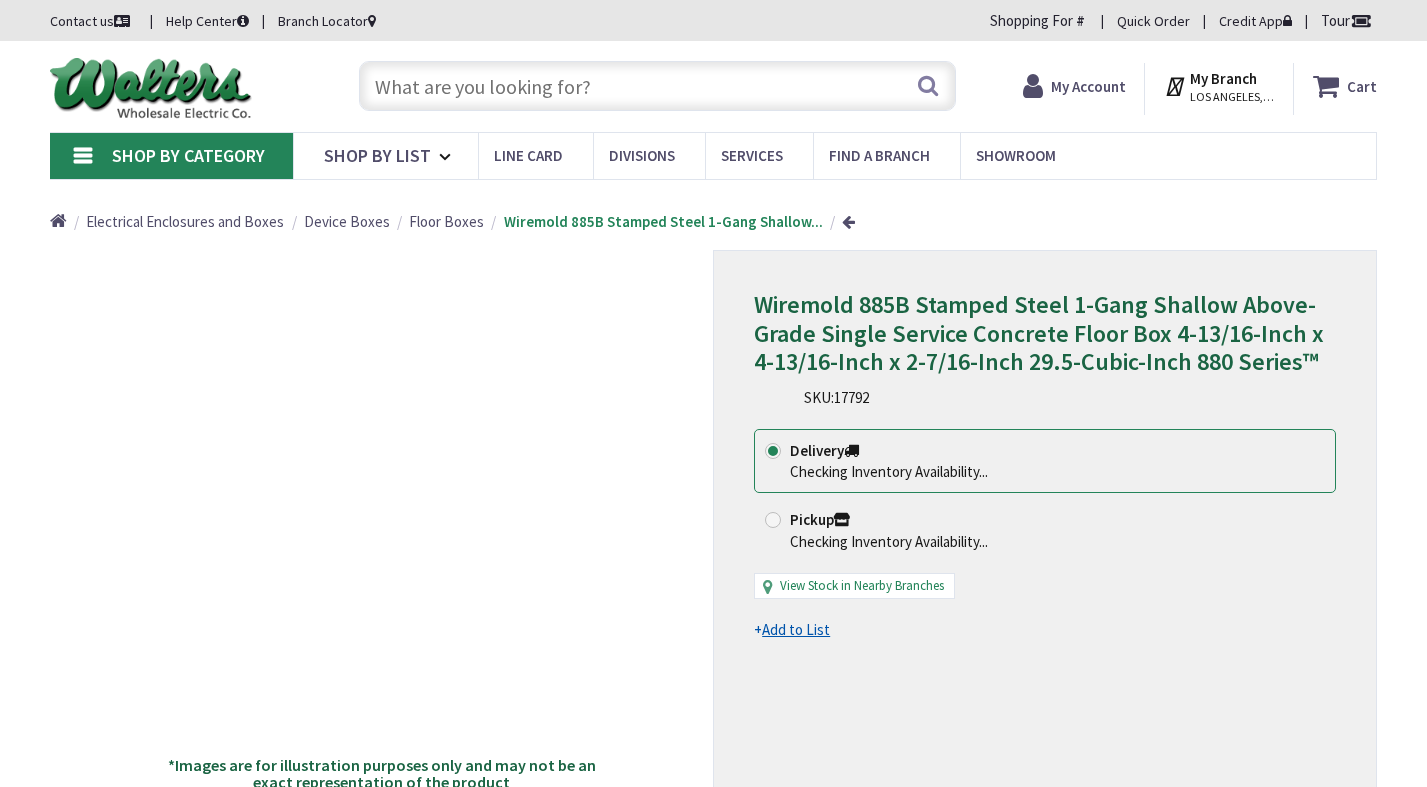 scroll, scrollTop: 0, scrollLeft: 0, axis: both 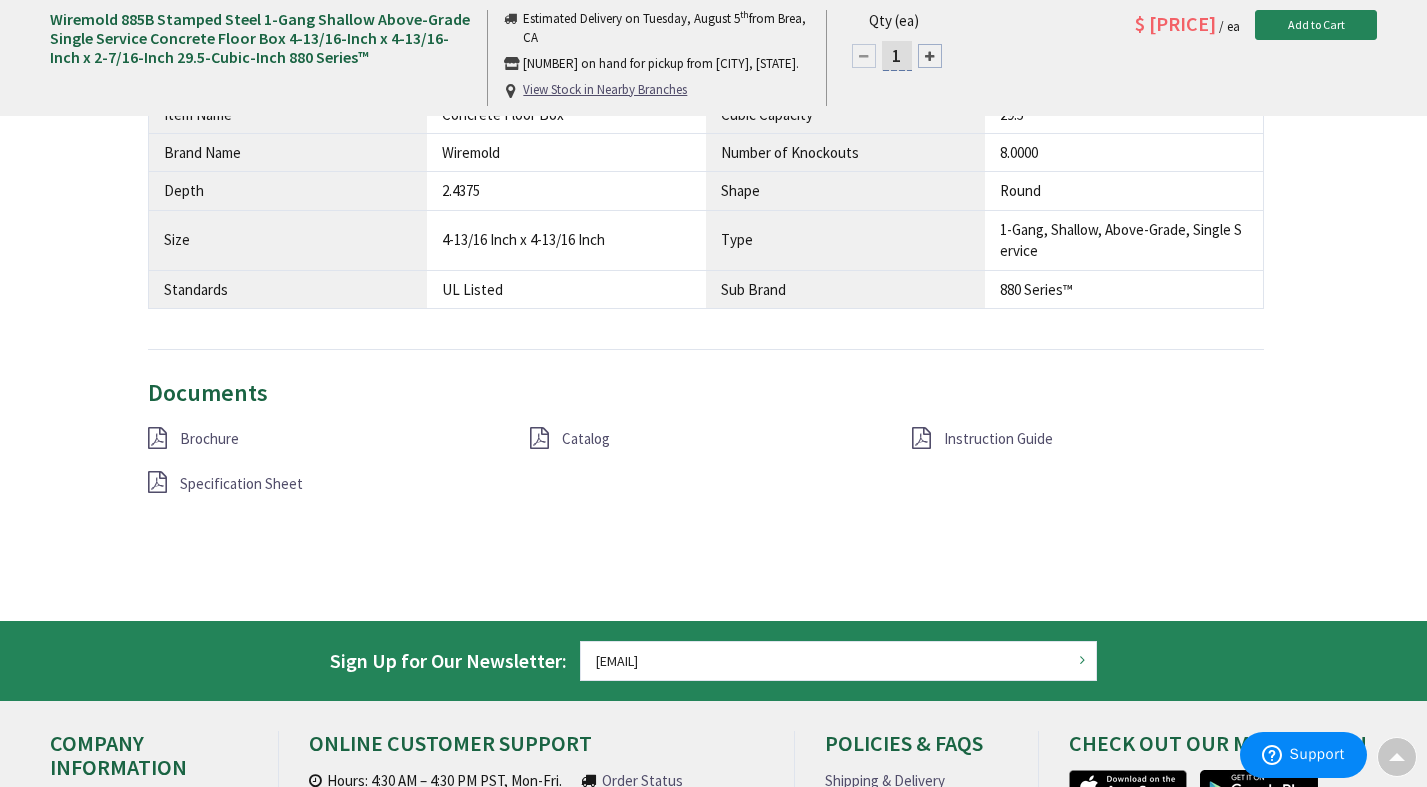 click on "Specification Sheet" at bounding box center [241, 483] 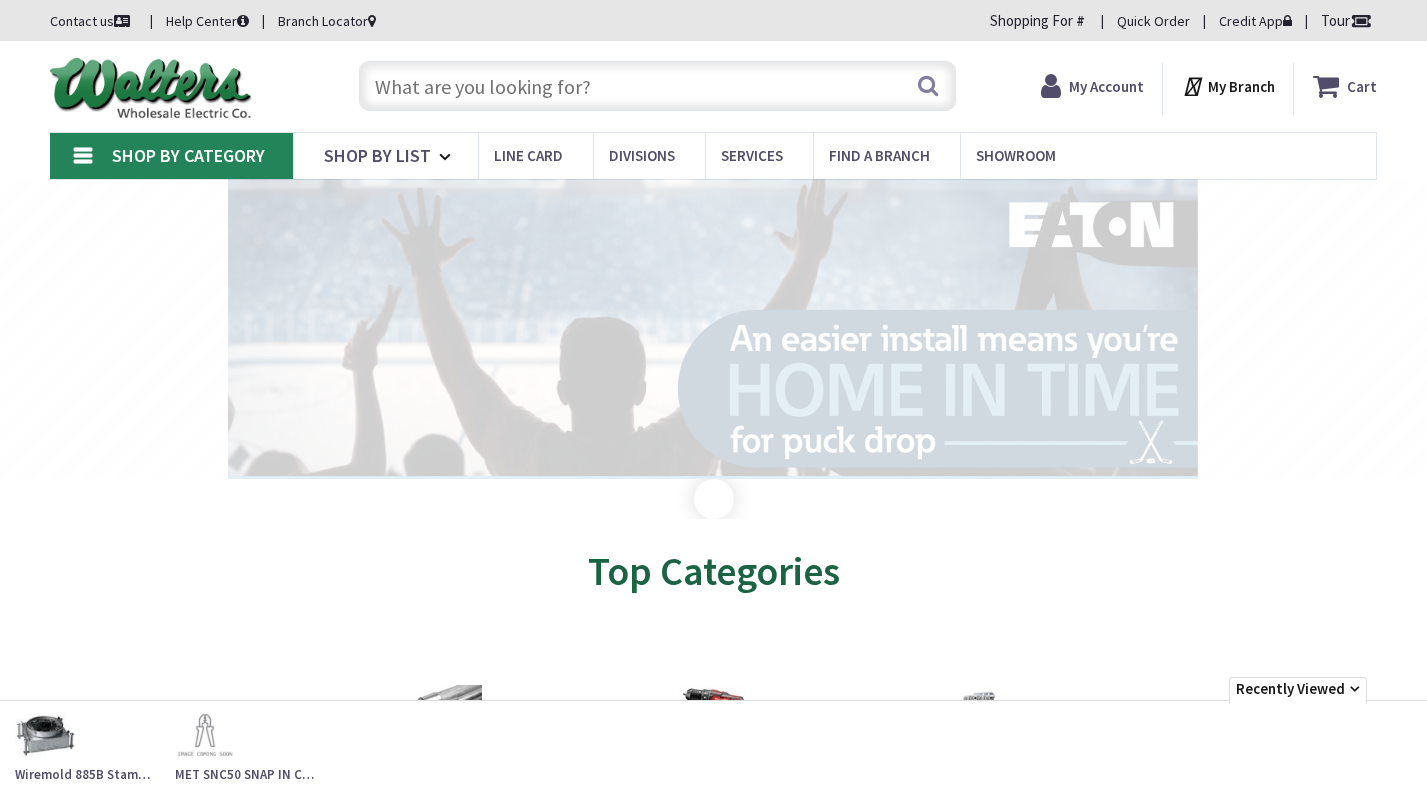 scroll, scrollTop: 0, scrollLeft: 0, axis: both 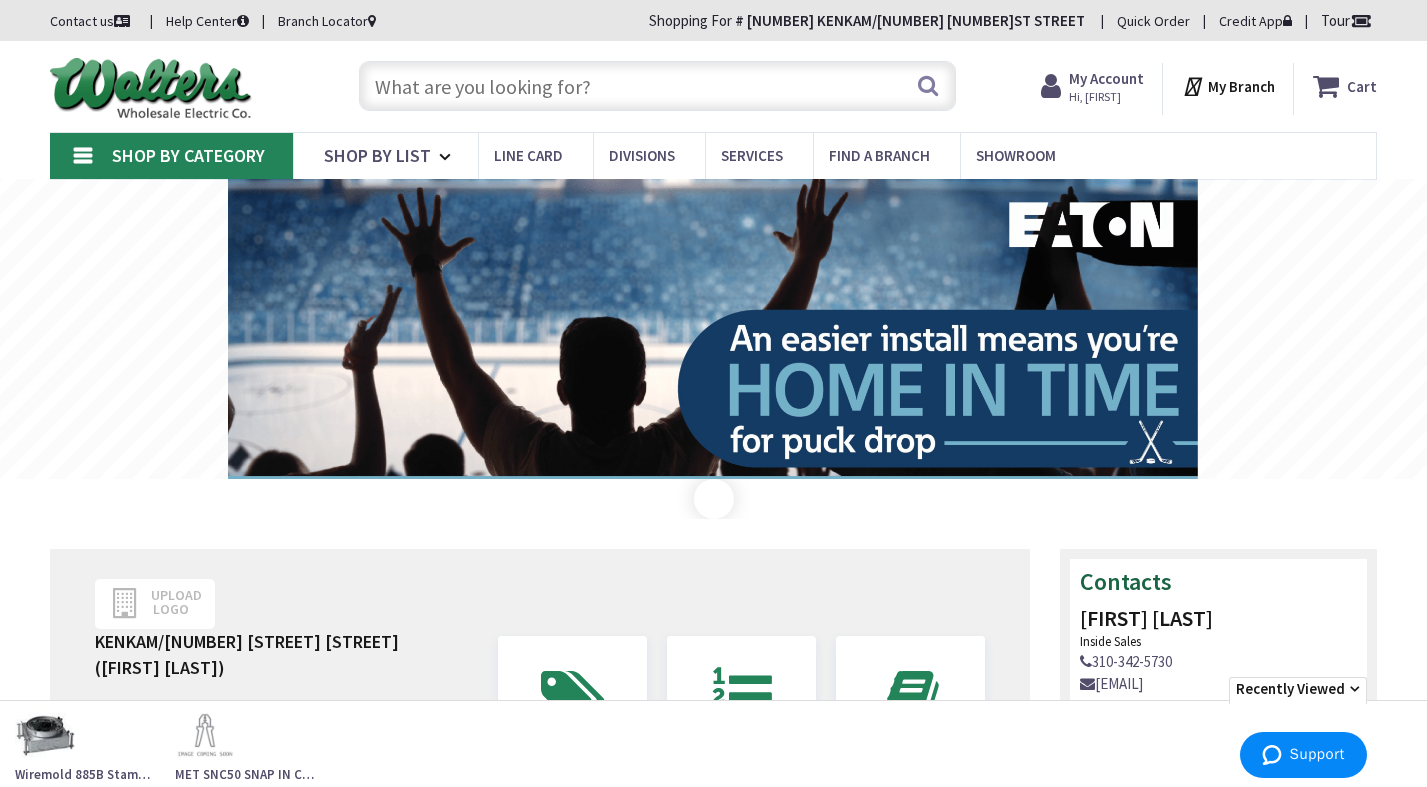 click at bounding box center [658, 86] 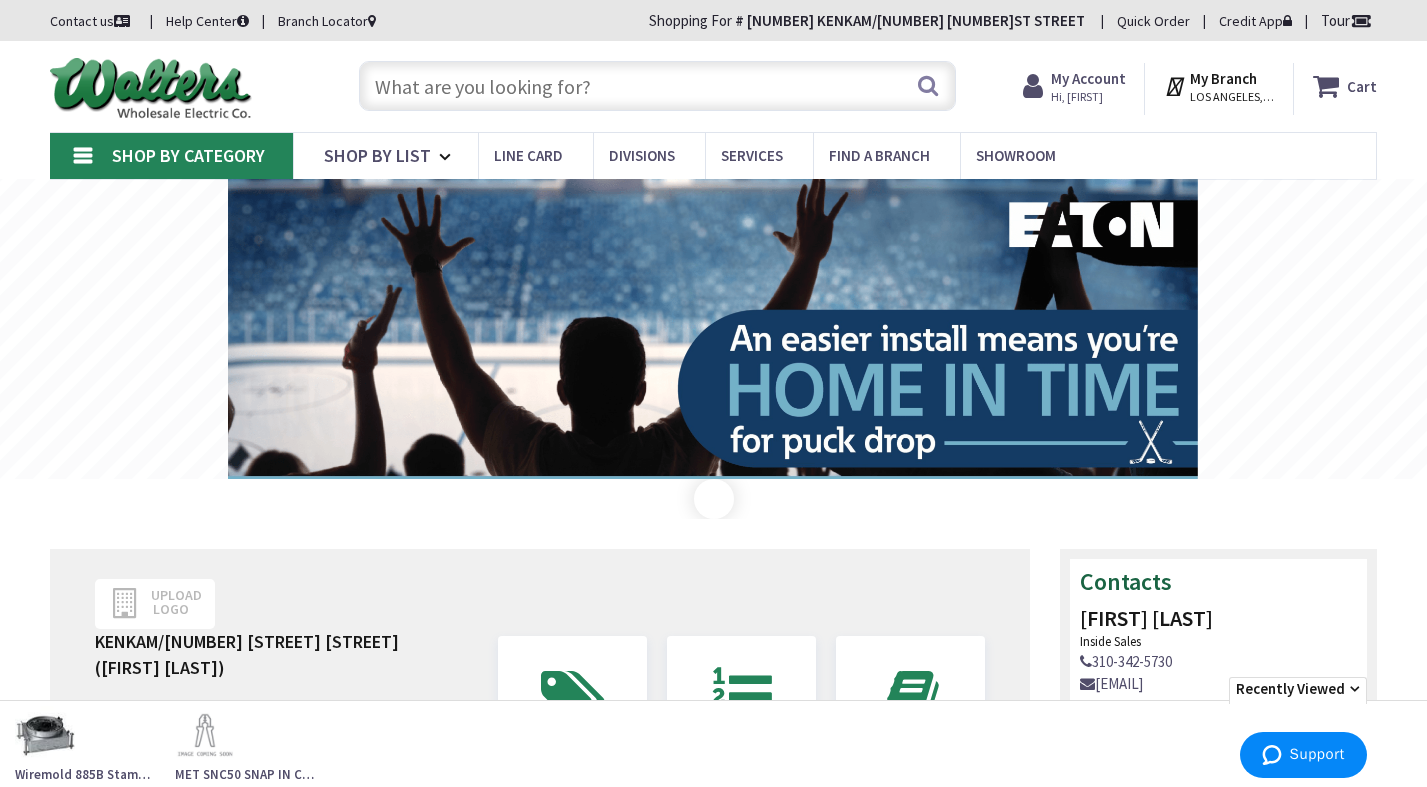 scroll, scrollTop: 0, scrollLeft: 0, axis: both 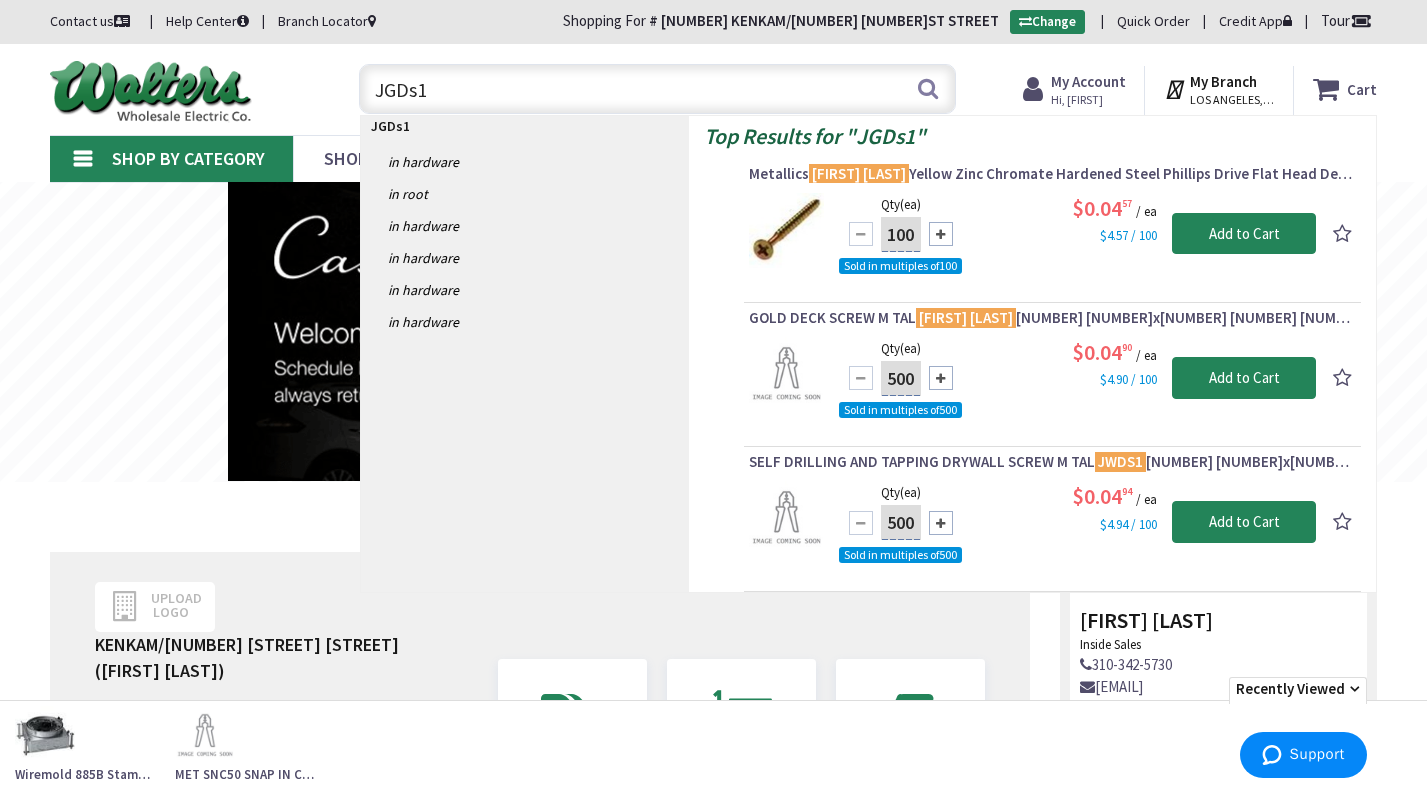 drag, startPoint x: 451, startPoint y: 77, endPoint x: 346, endPoint y: 85, distance: 105.30432 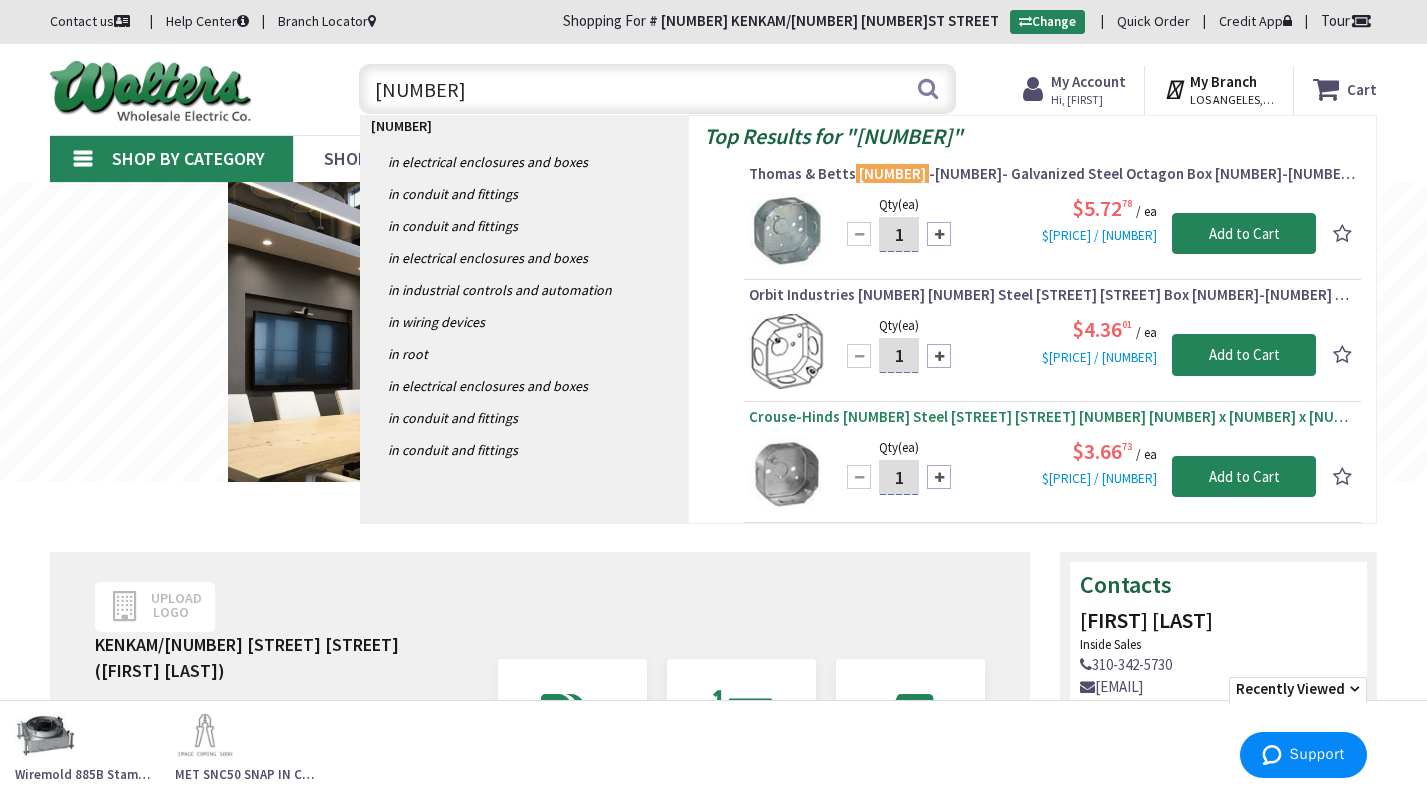 type on "24151" 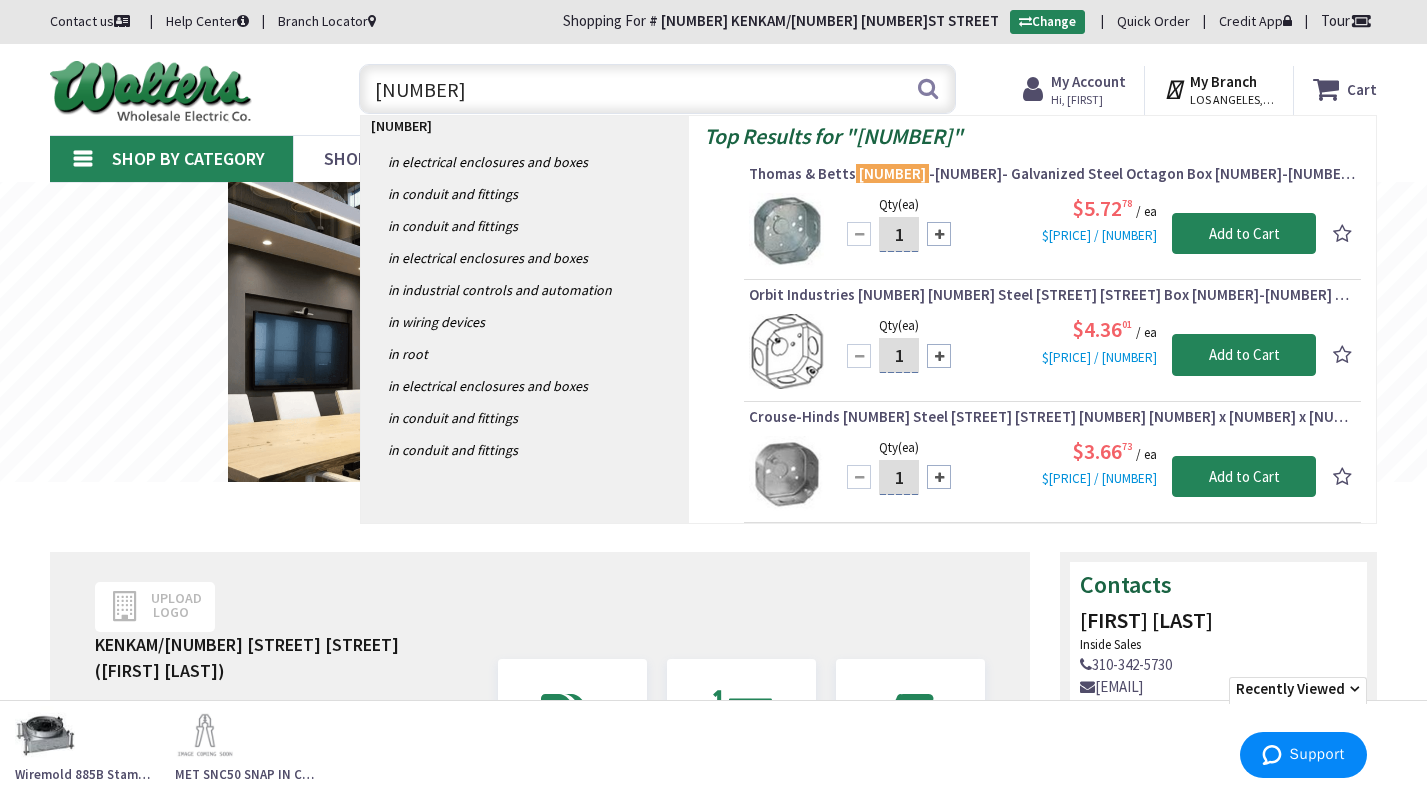 click on "Crouse-Hinds TP256 Steel Outlet Box 3-1/4-Inch x 3-1/4-Inch x 1-1/2-Inch 9-Cubic-Inch" at bounding box center [1052, 417] 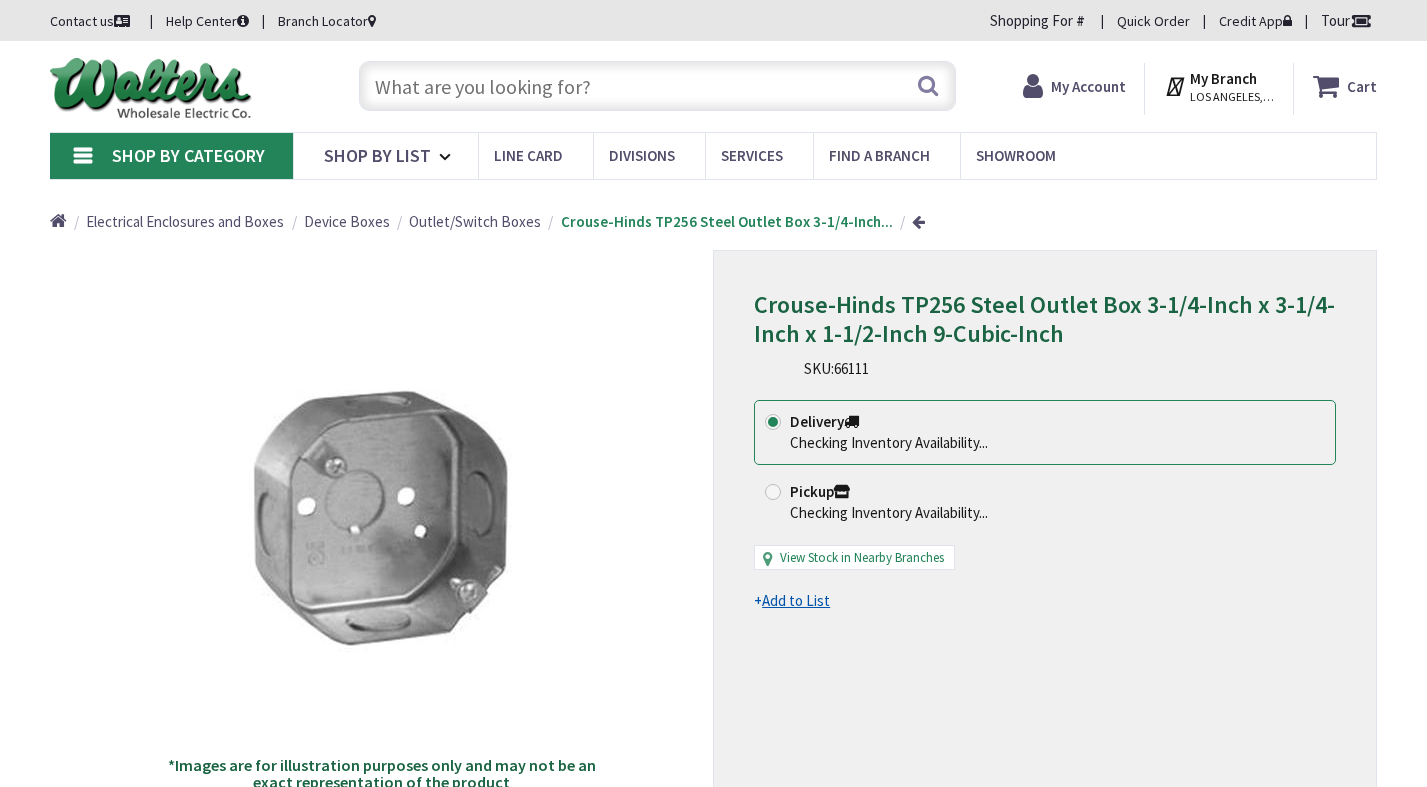 scroll, scrollTop: 0, scrollLeft: 0, axis: both 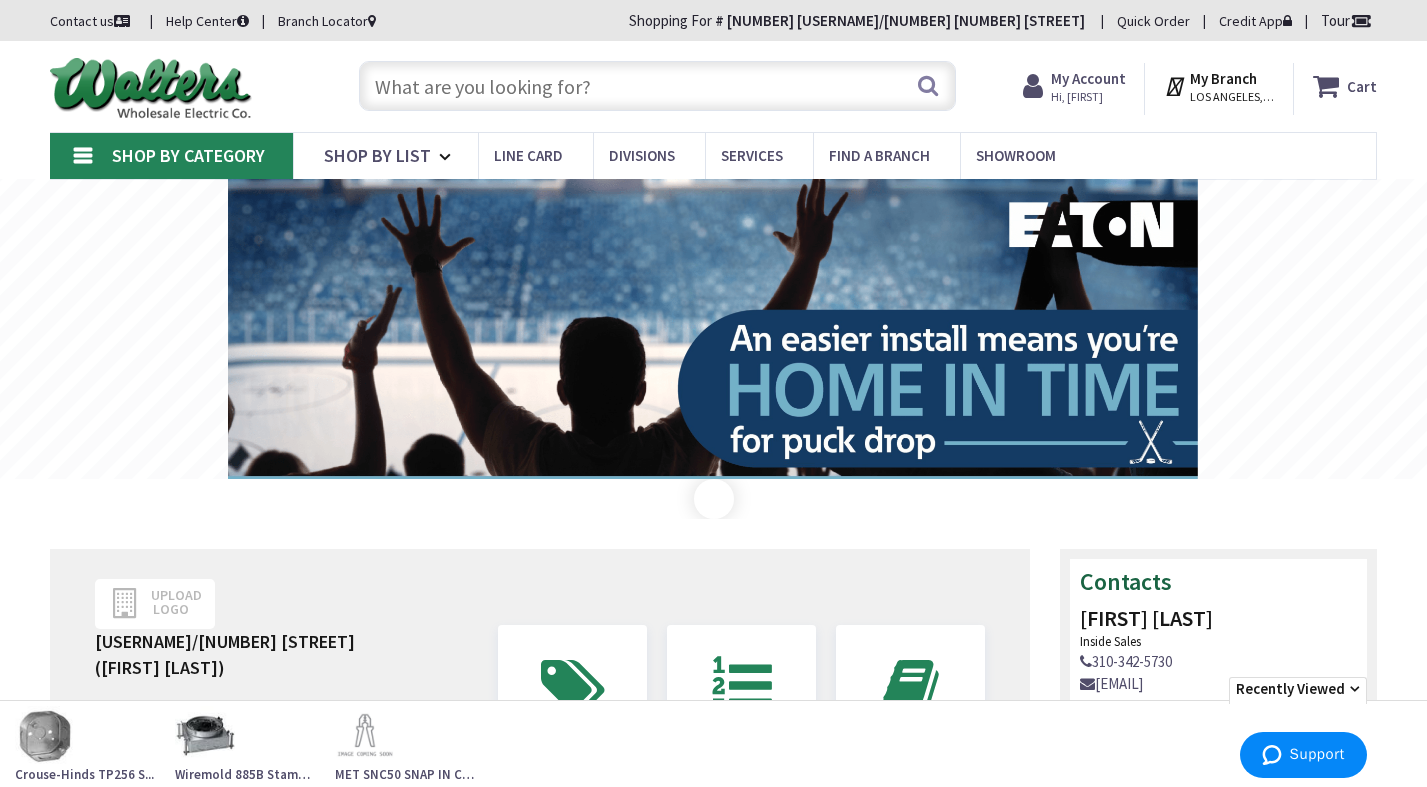 click at bounding box center (658, 86) 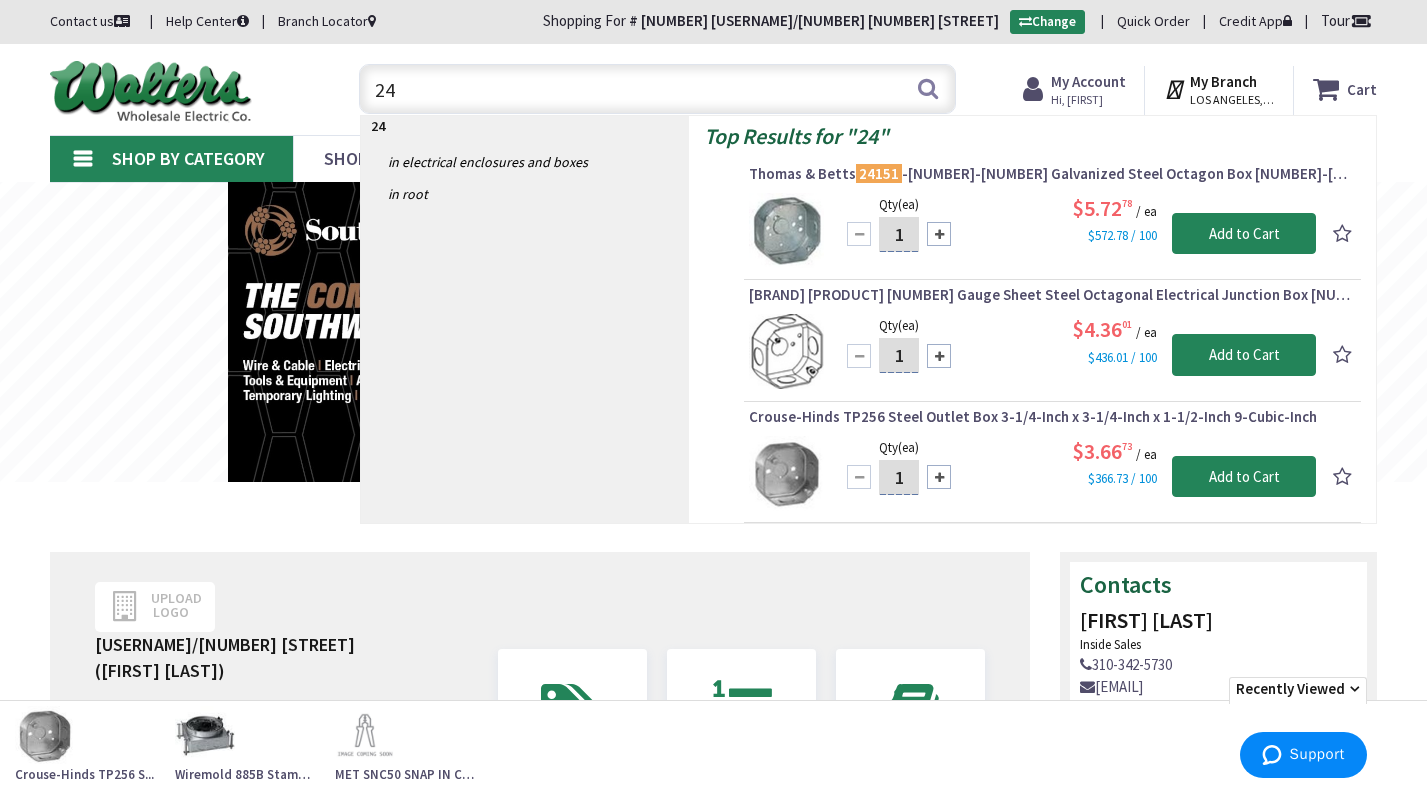 type on "2" 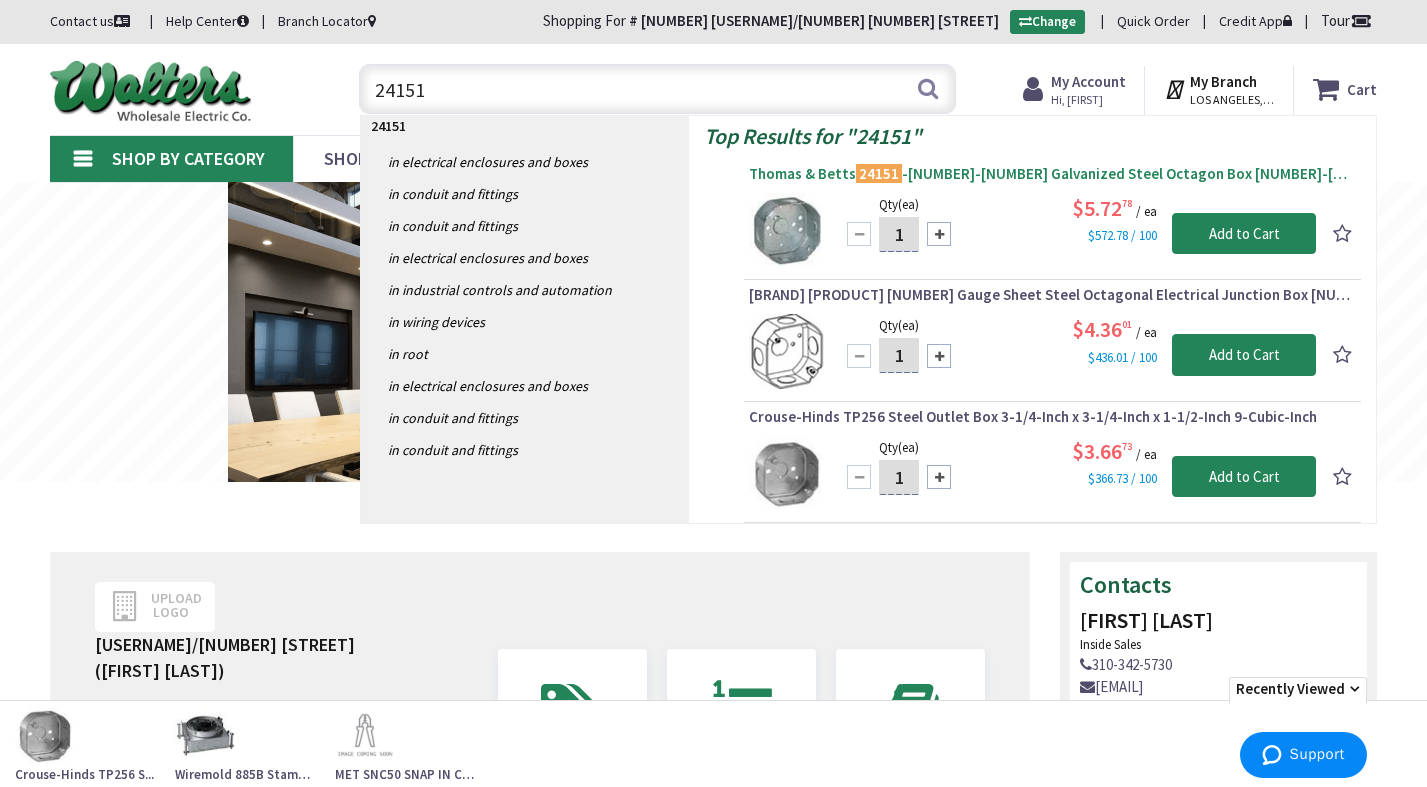 type on "24151" 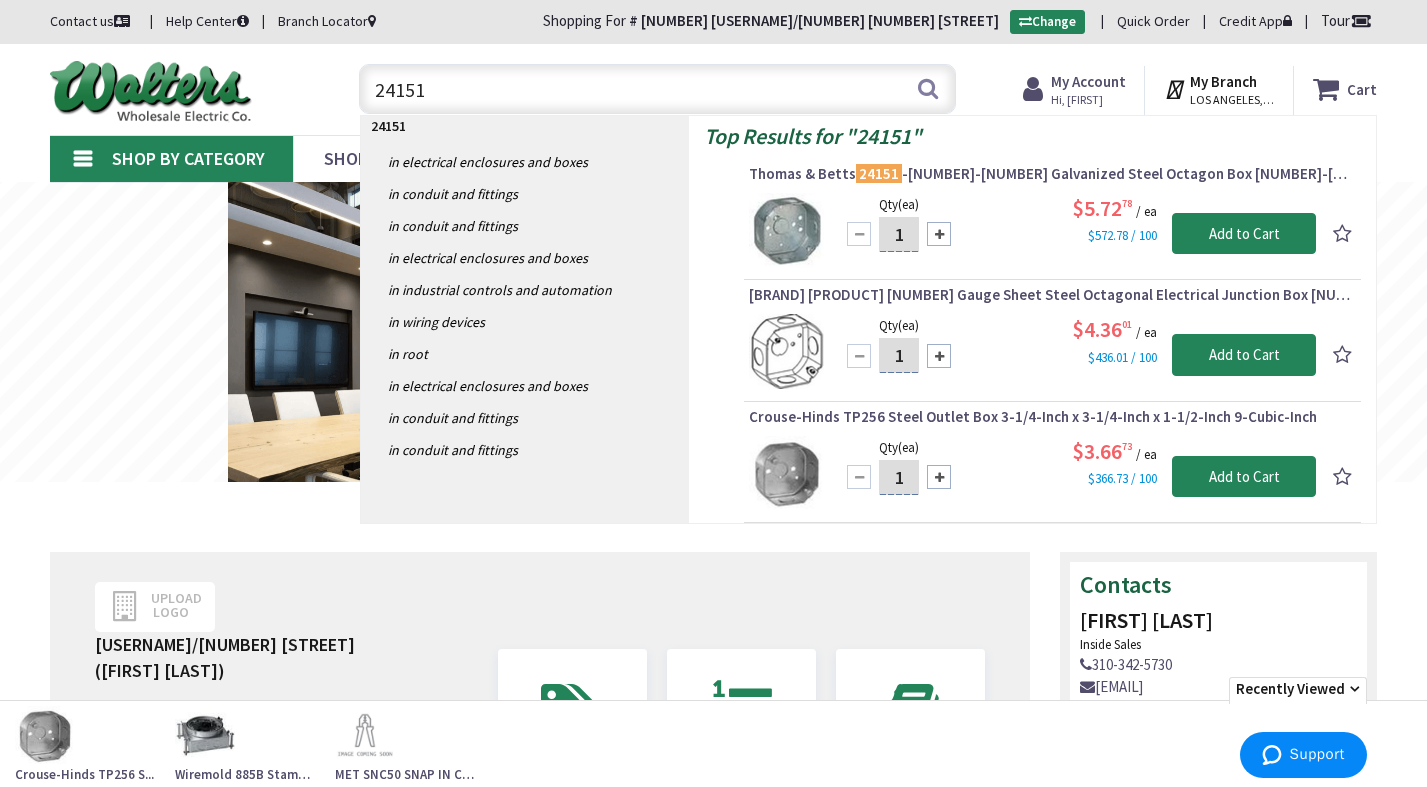 click on "Thomas & Betts  24151 -1/2-25 Galvanized Steel Octagon Box 3-1/2-Inch x 3-1/2-Inch x 1-1/2-Inch 11.8-Cubic-Inch Steel City®" at bounding box center [1052, 174] 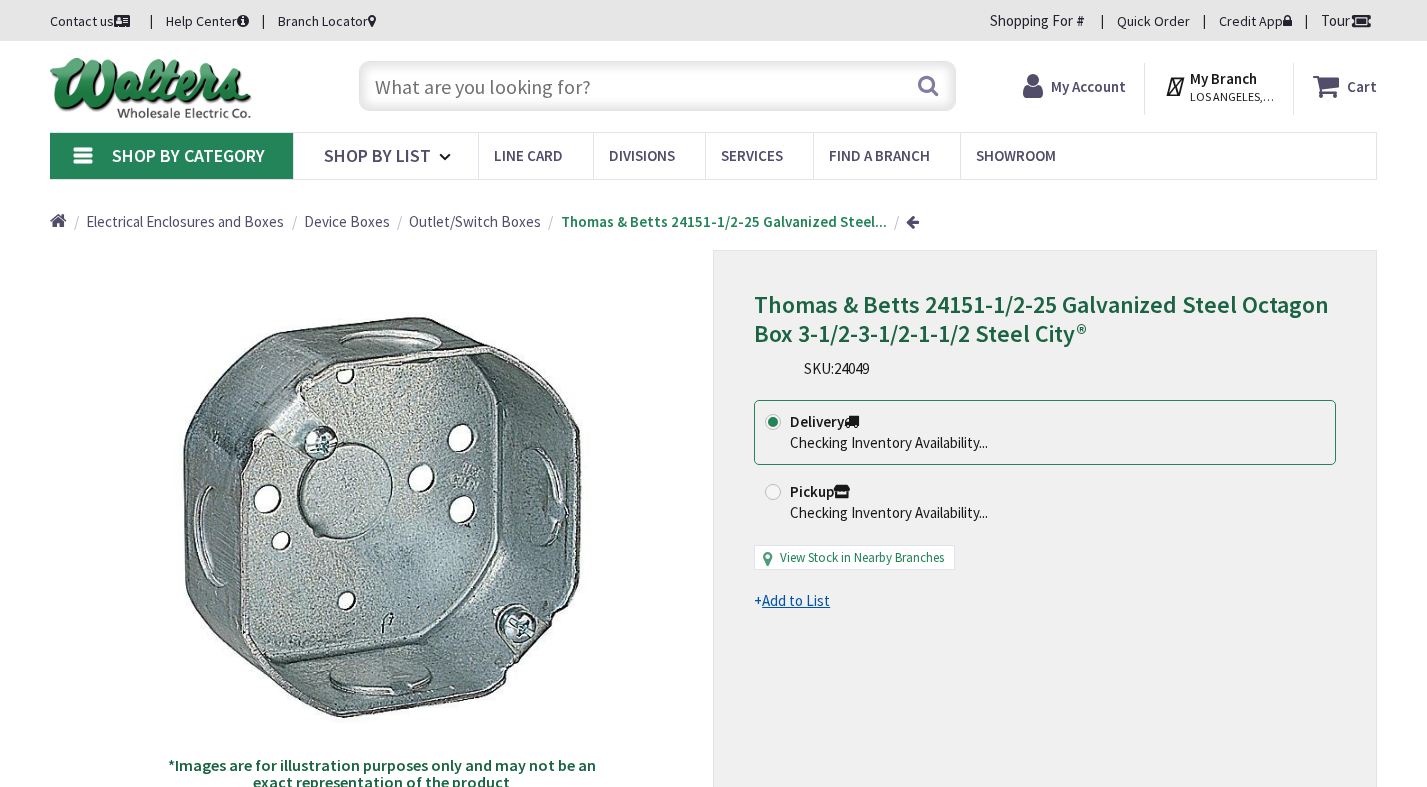 scroll, scrollTop: 0, scrollLeft: 0, axis: both 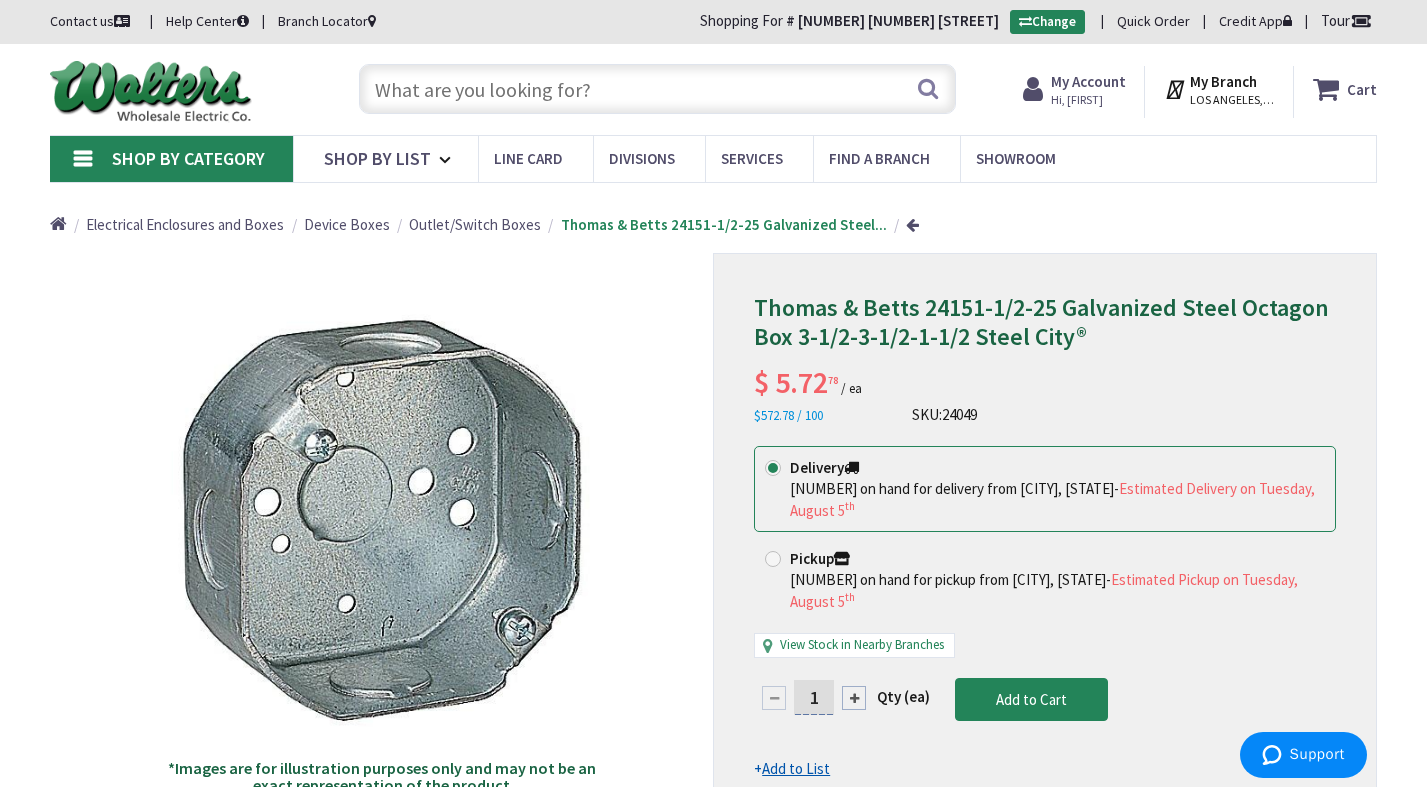 click at bounding box center [658, 89] 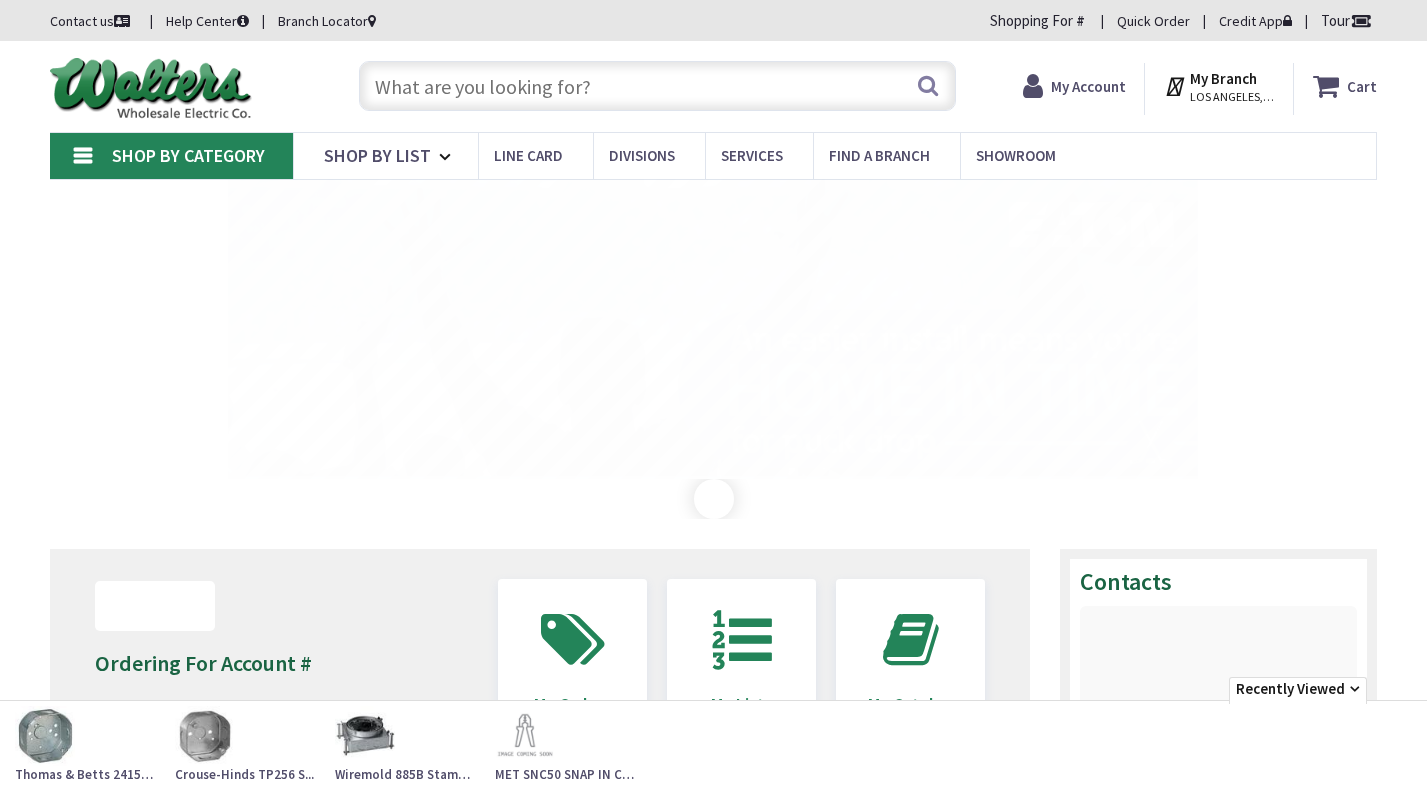 scroll, scrollTop: 1178, scrollLeft: 0, axis: vertical 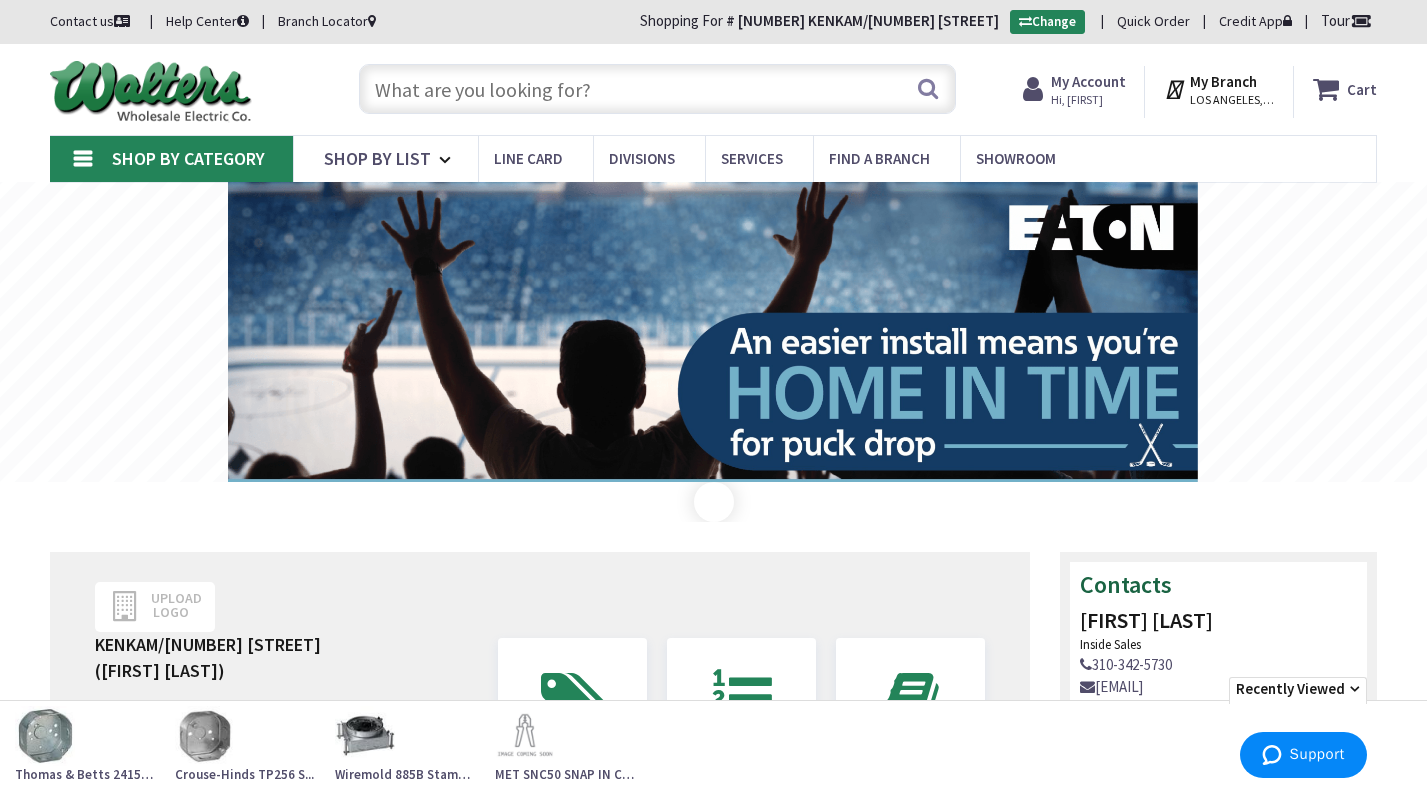 click at bounding box center (658, 89) 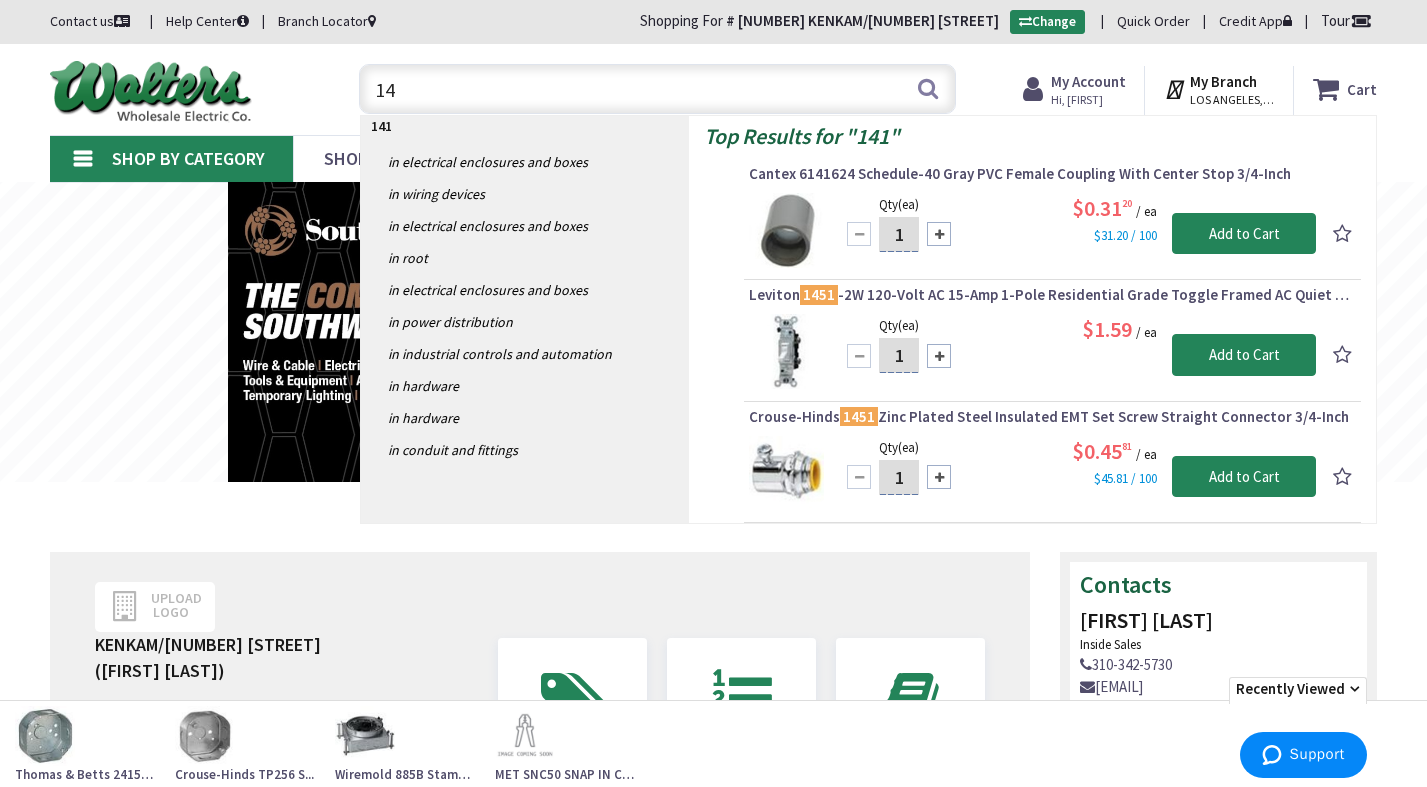 type on "1" 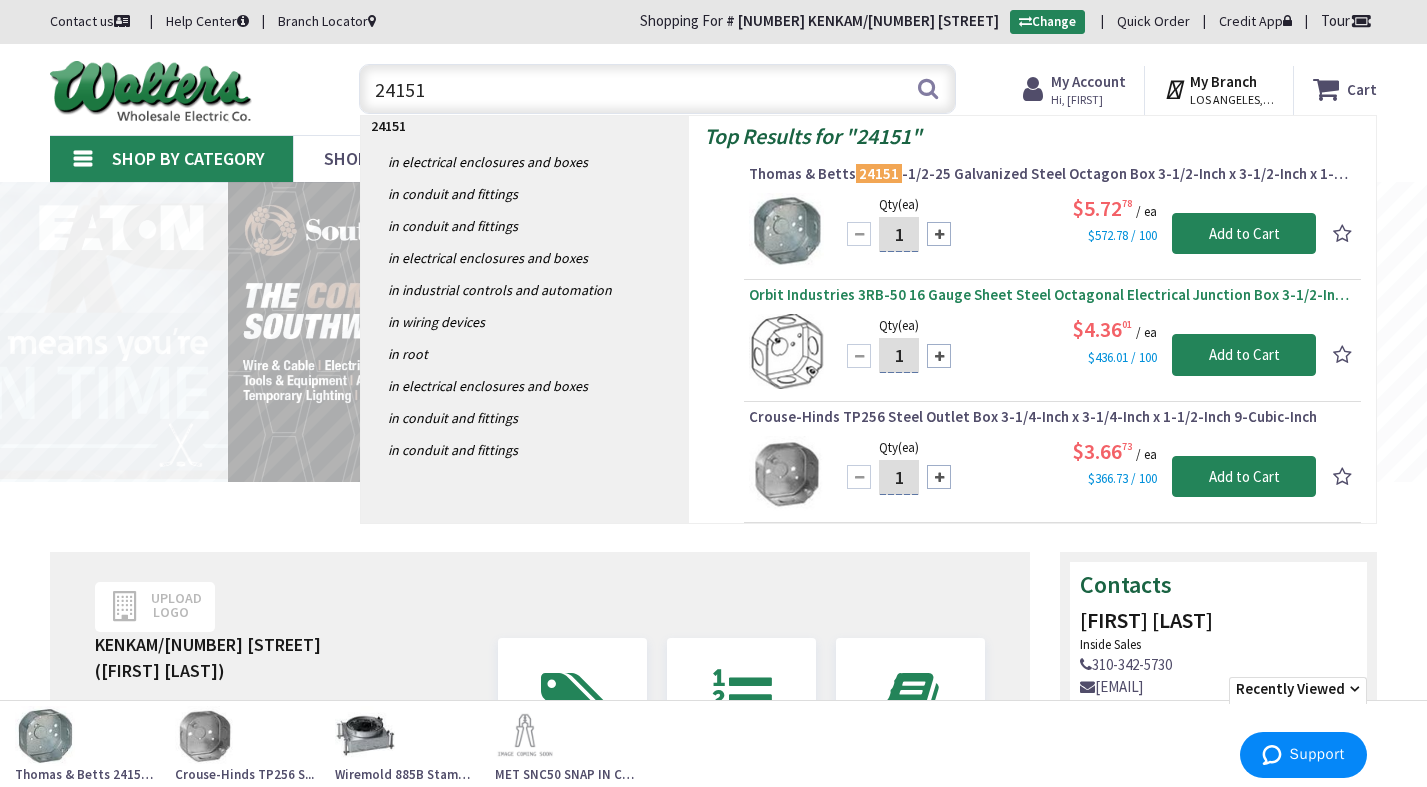 type on "24151" 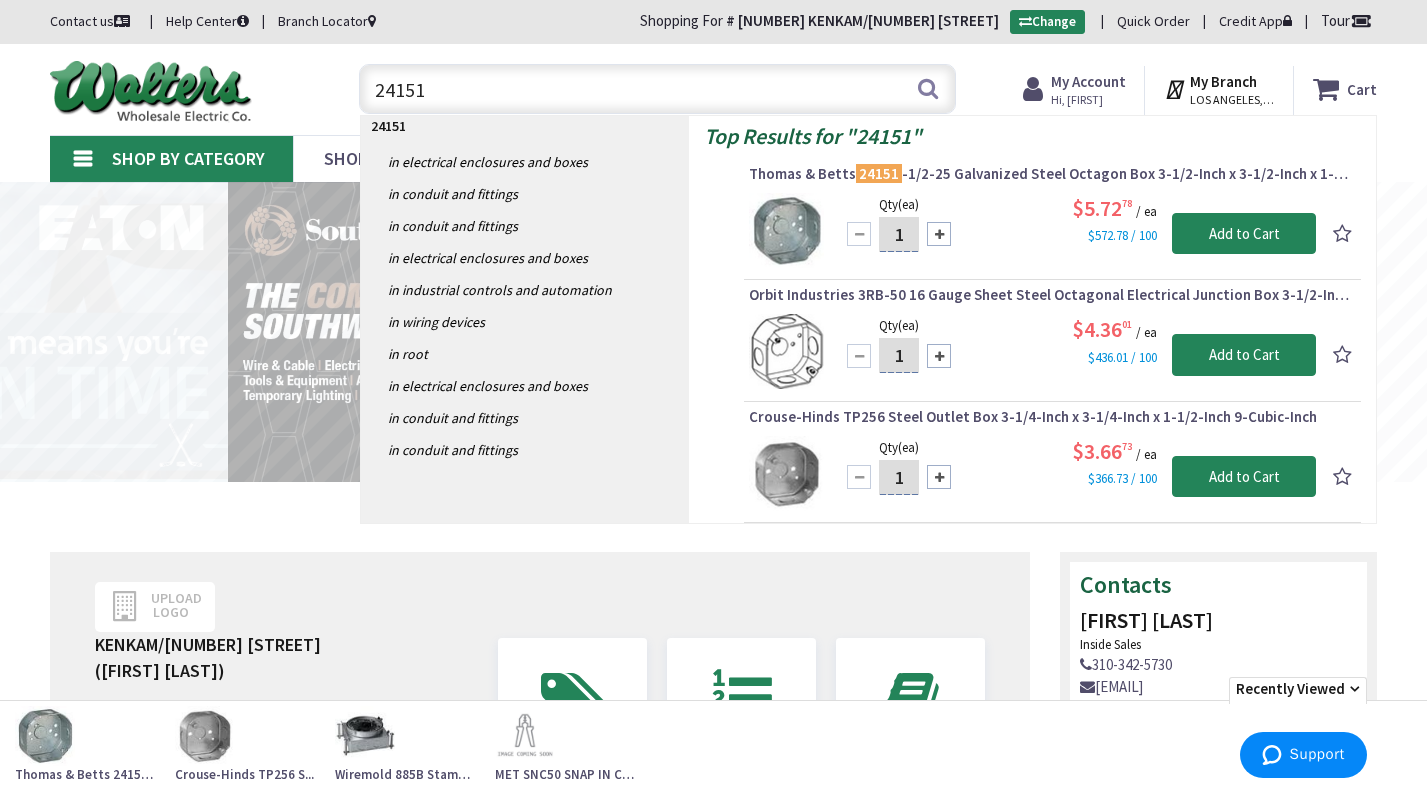 click on "Orbit Industries 3RB-50 16 Gauge Sheet Steel Octagonal Electrical Junction Box 3-1/2-Inch x 1-1/2-Inch" at bounding box center (1052, 295) 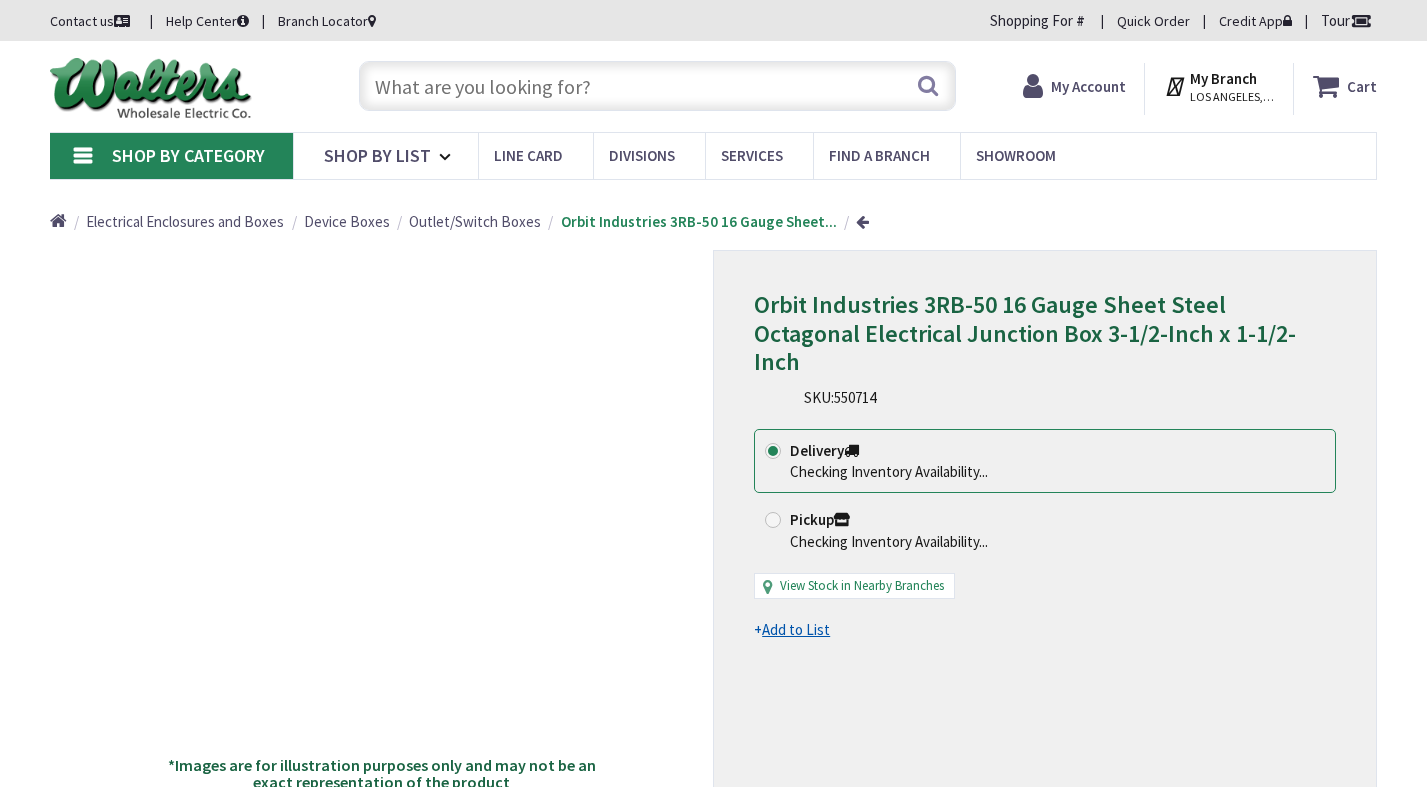 scroll, scrollTop: 0, scrollLeft: 0, axis: both 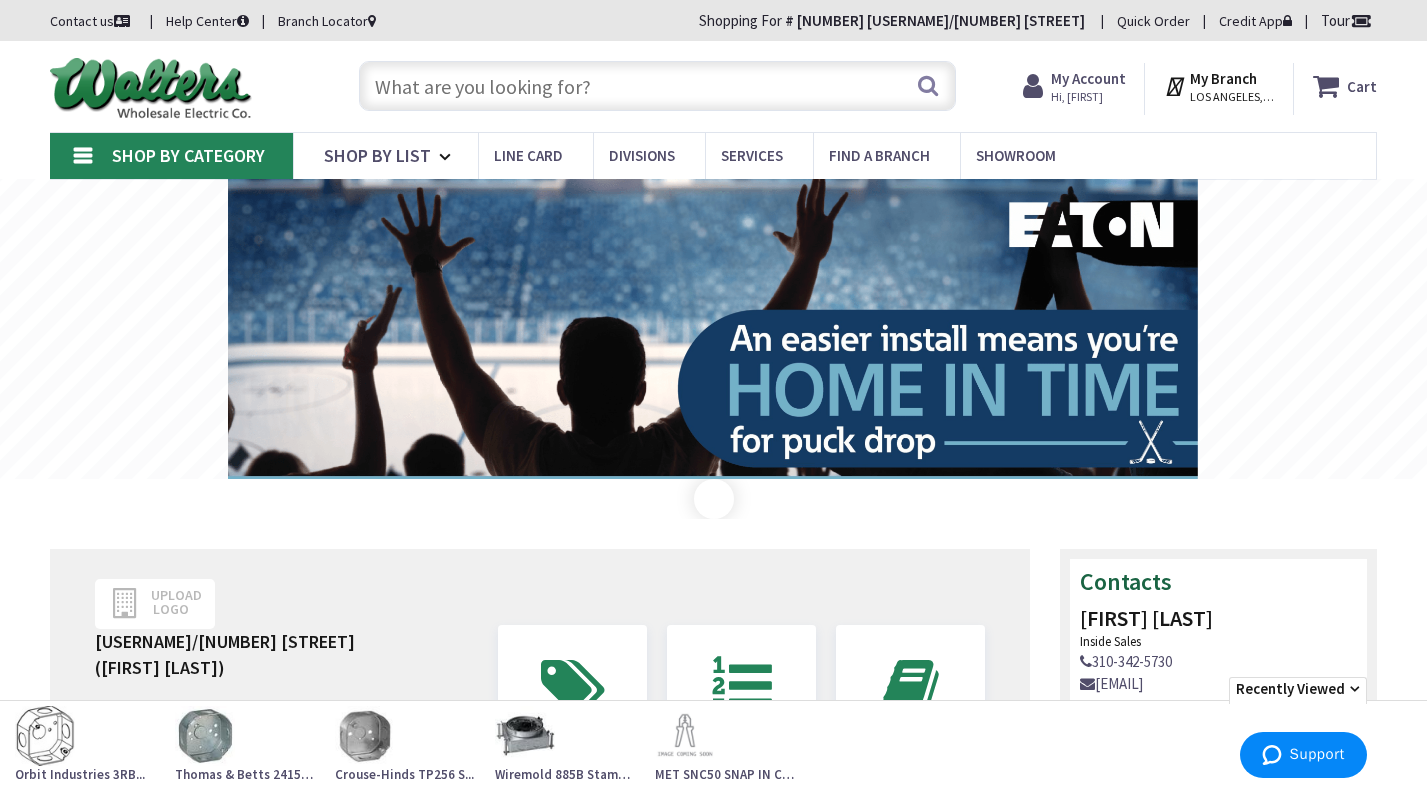 click at bounding box center [658, 86] 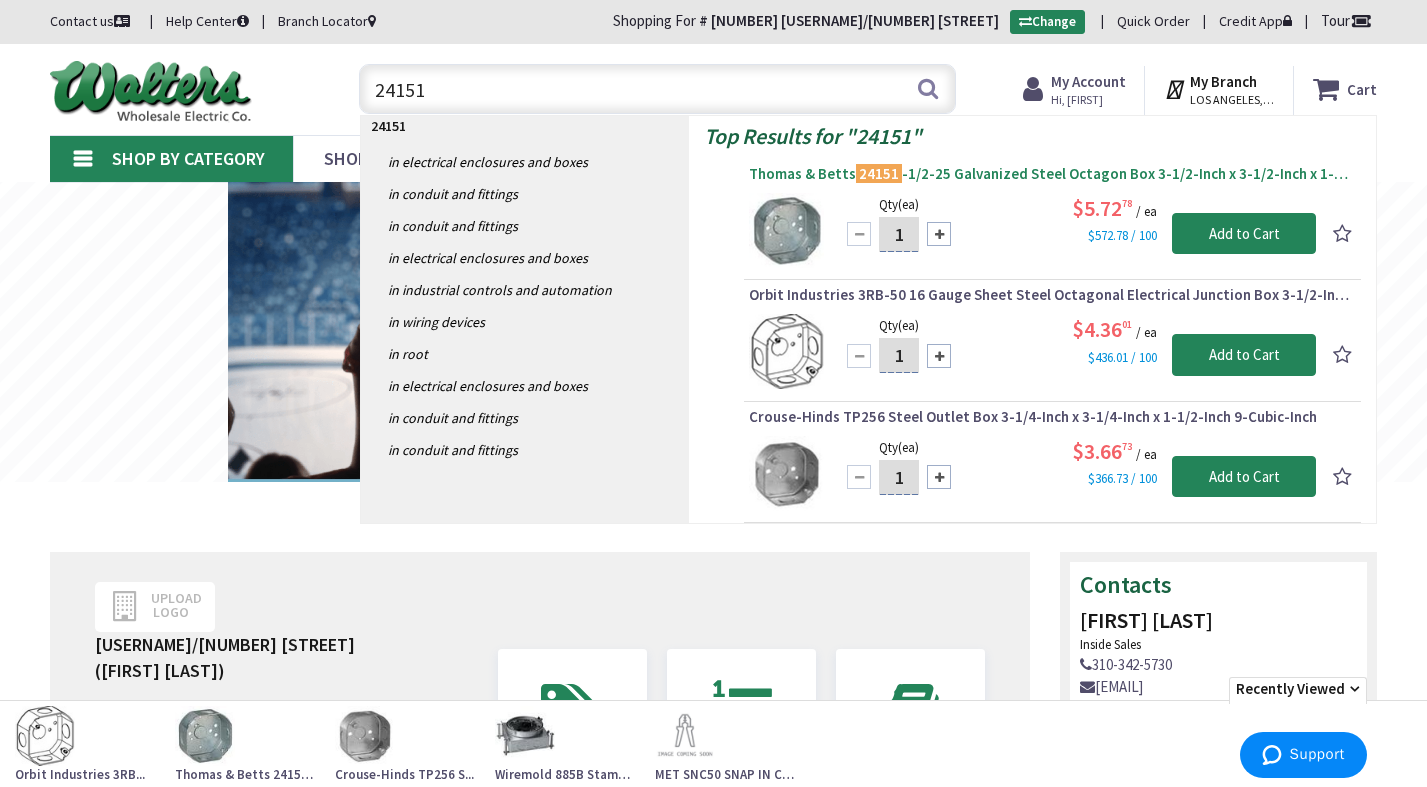 type on "24151" 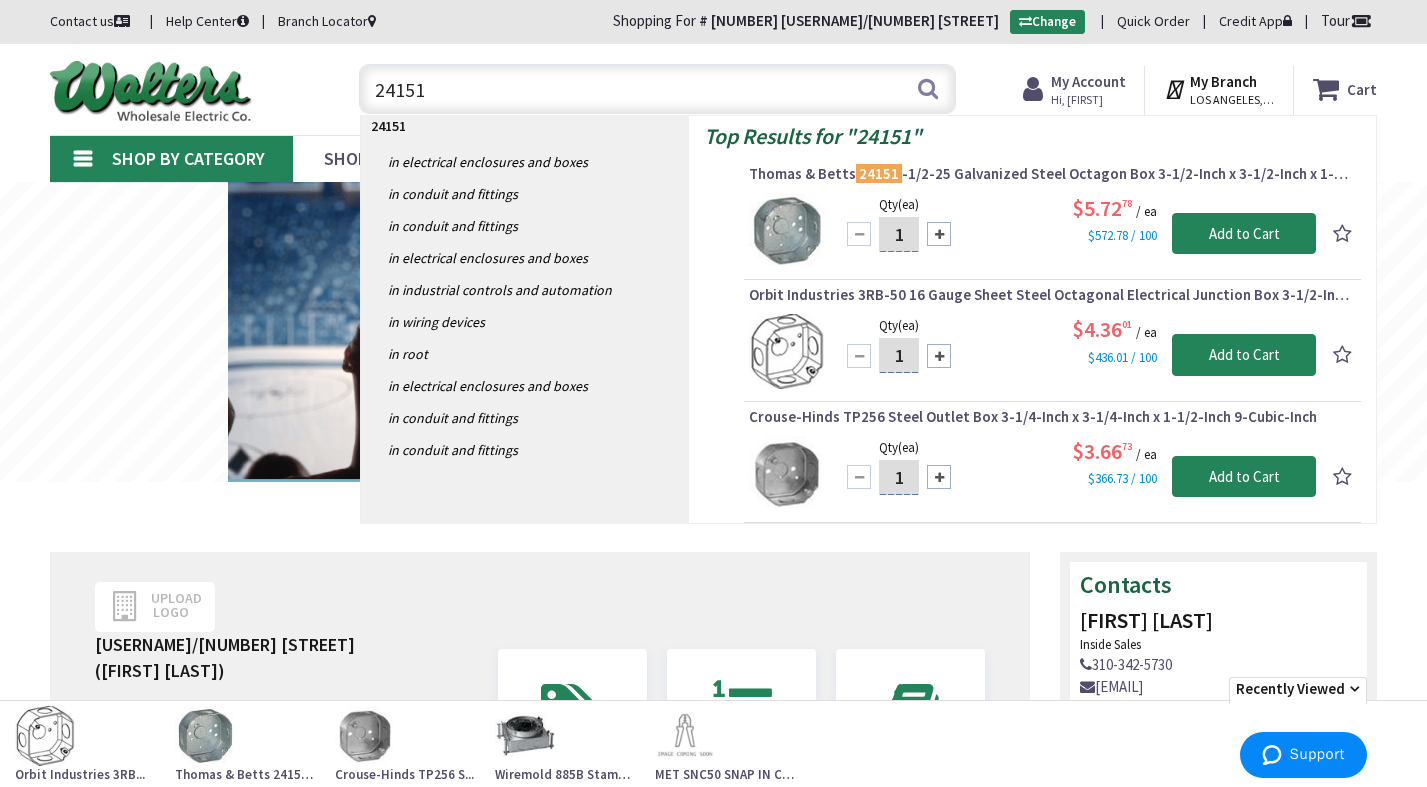 click on "Thomas & Betts 24151 -1/2-25 Galvanized Steel Octagon Box 3-1/2-Inch x 3-1/2-Inch x 1-1/2-Inch 11.8-Cubic-Inch Steel City®" at bounding box center [1052, 174] 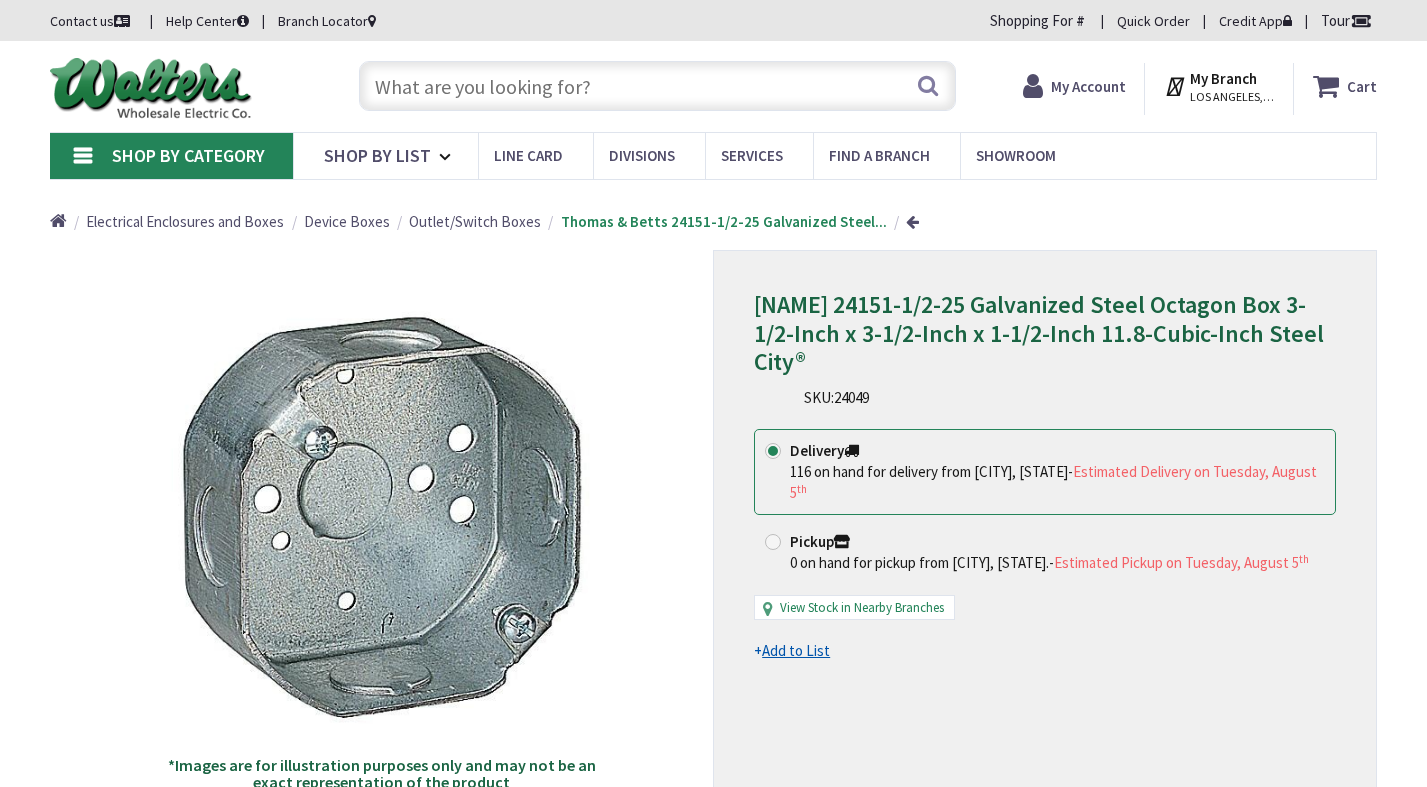 scroll, scrollTop: 0, scrollLeft: 0, axis: both 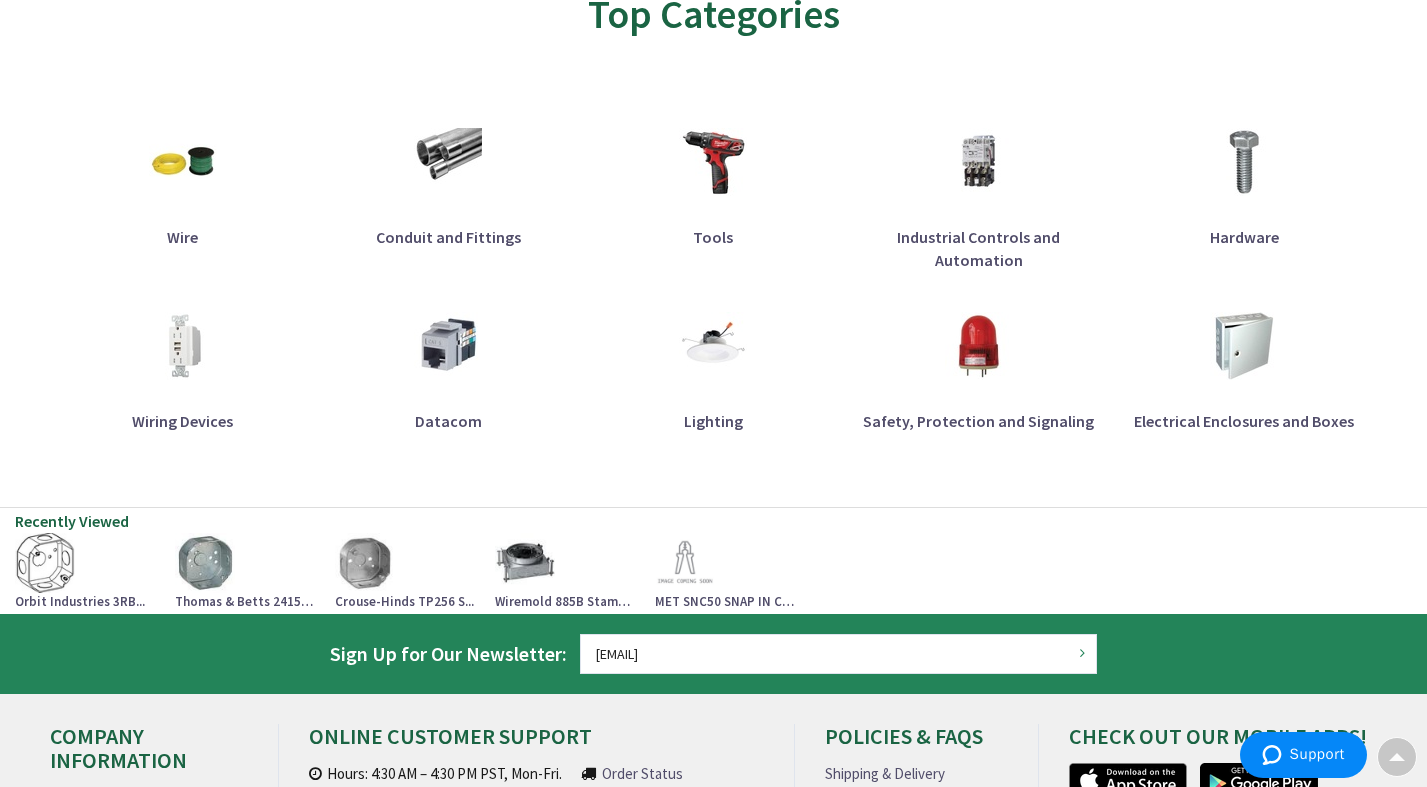 click at bounding box center (45, 563) 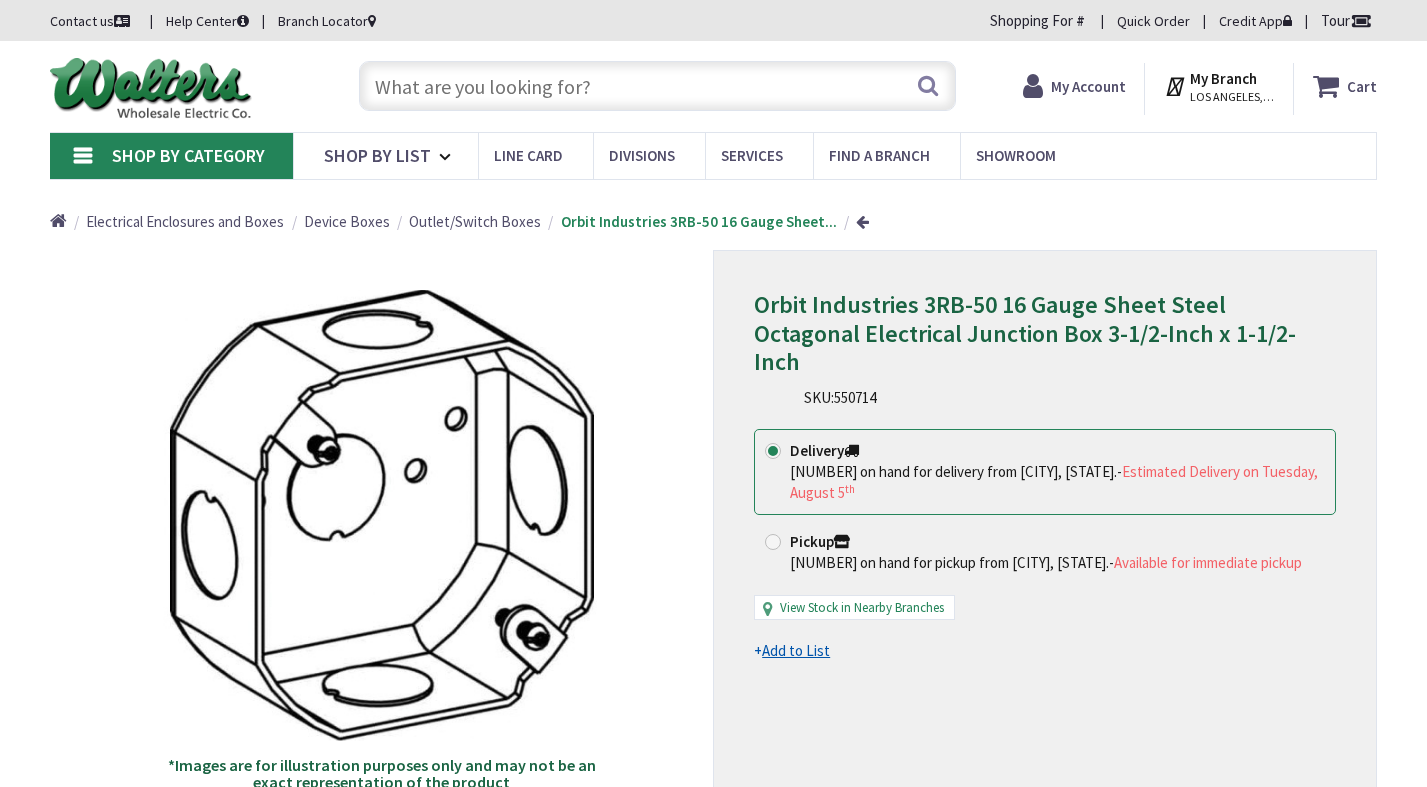 scroll, scrollTop: 0, scrollLeft: 0, axis: both 